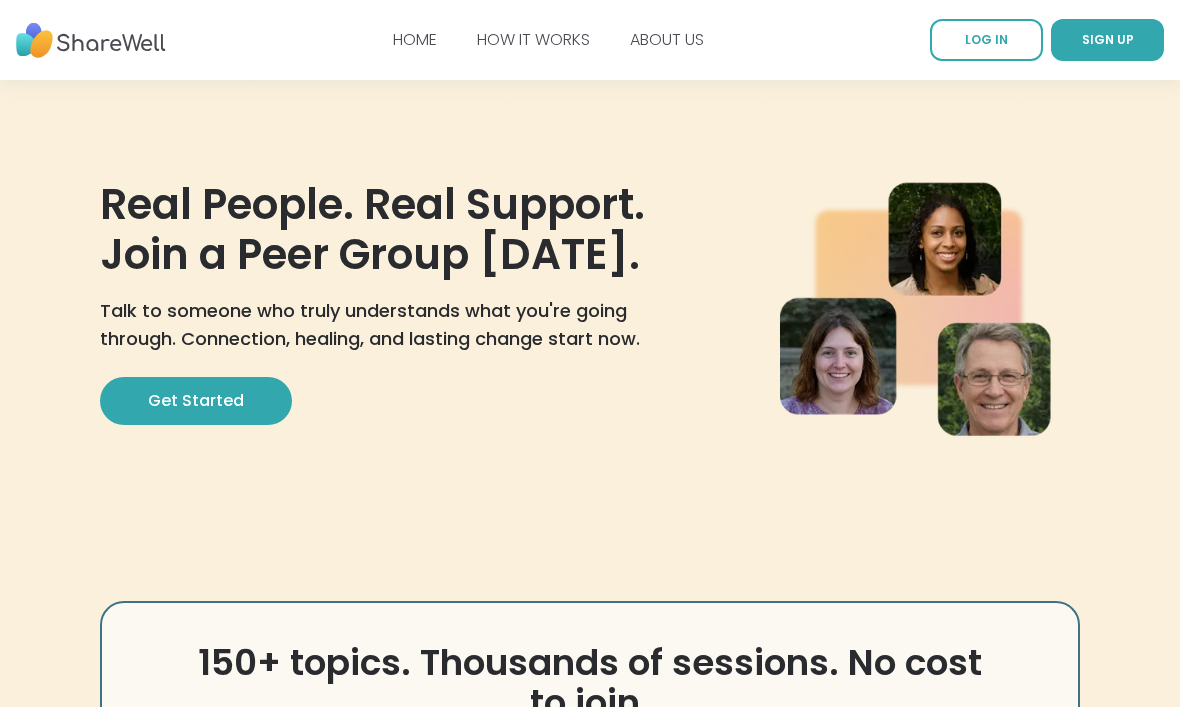 scroll, scrollTop: 0, scrollLeft: 0, axis: both 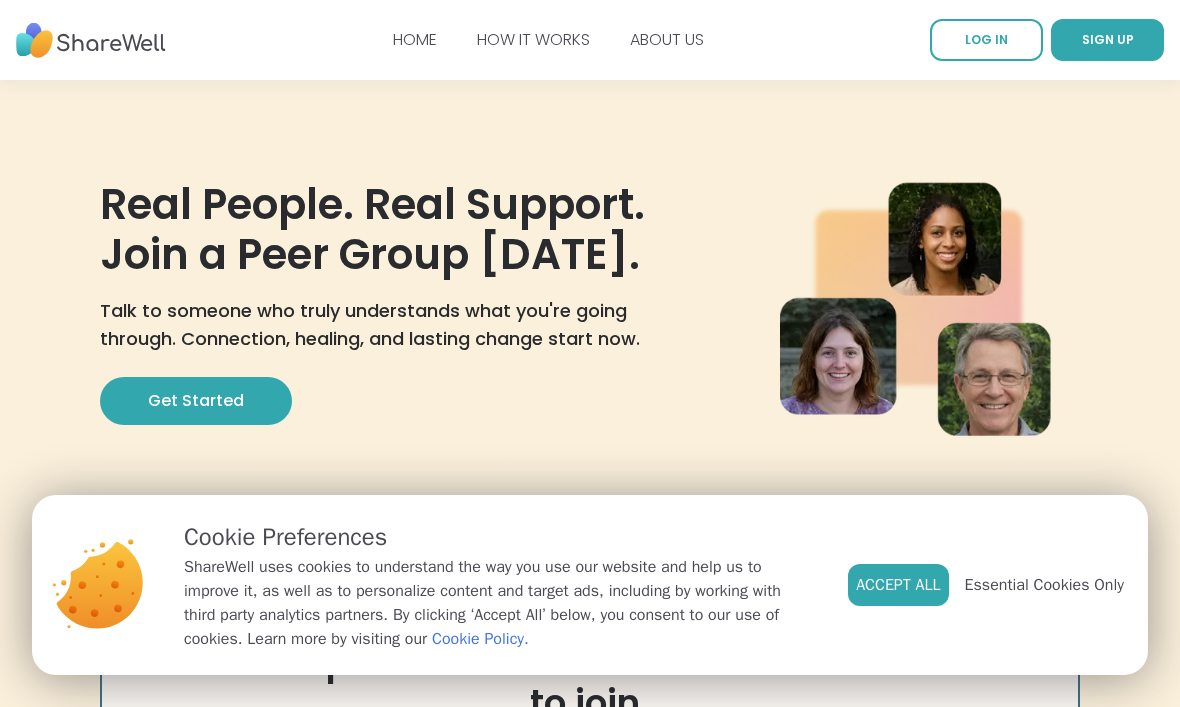 click on "Essential Cookies Only" at bounding box center [1044, 585] 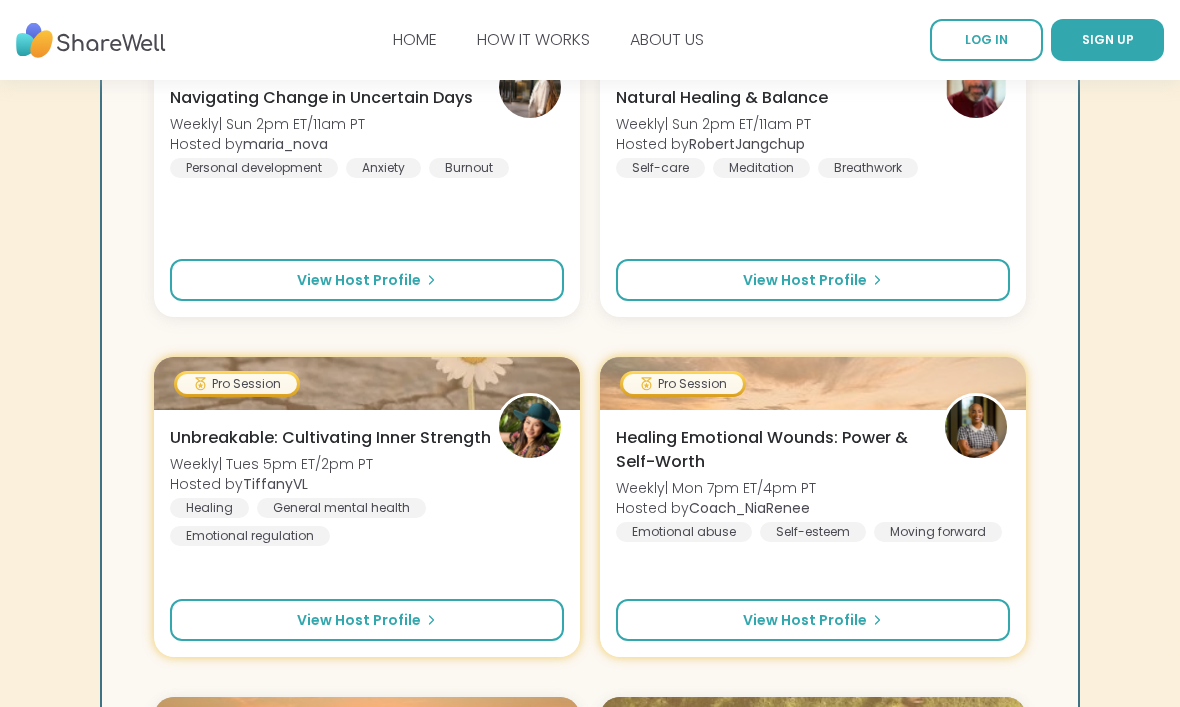 scroll, scrollTop: 879, scrollLeft: 0, axis: vertical 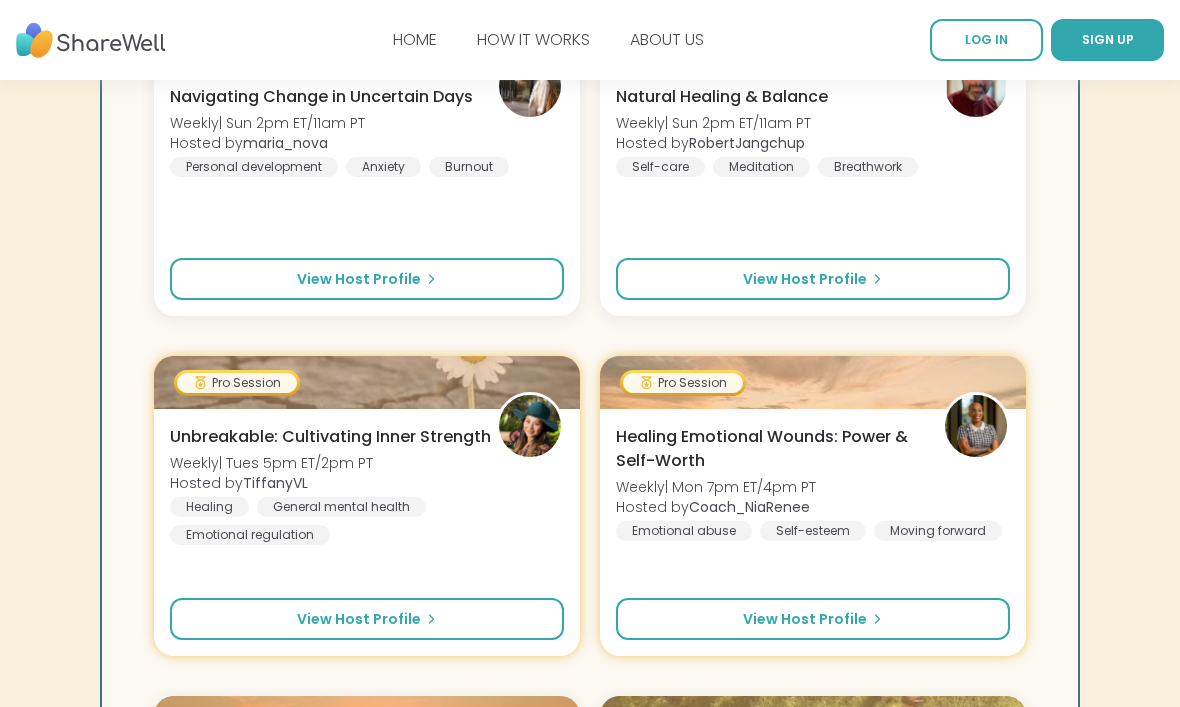 click on "View host profile" at bounding box center (367, 619) 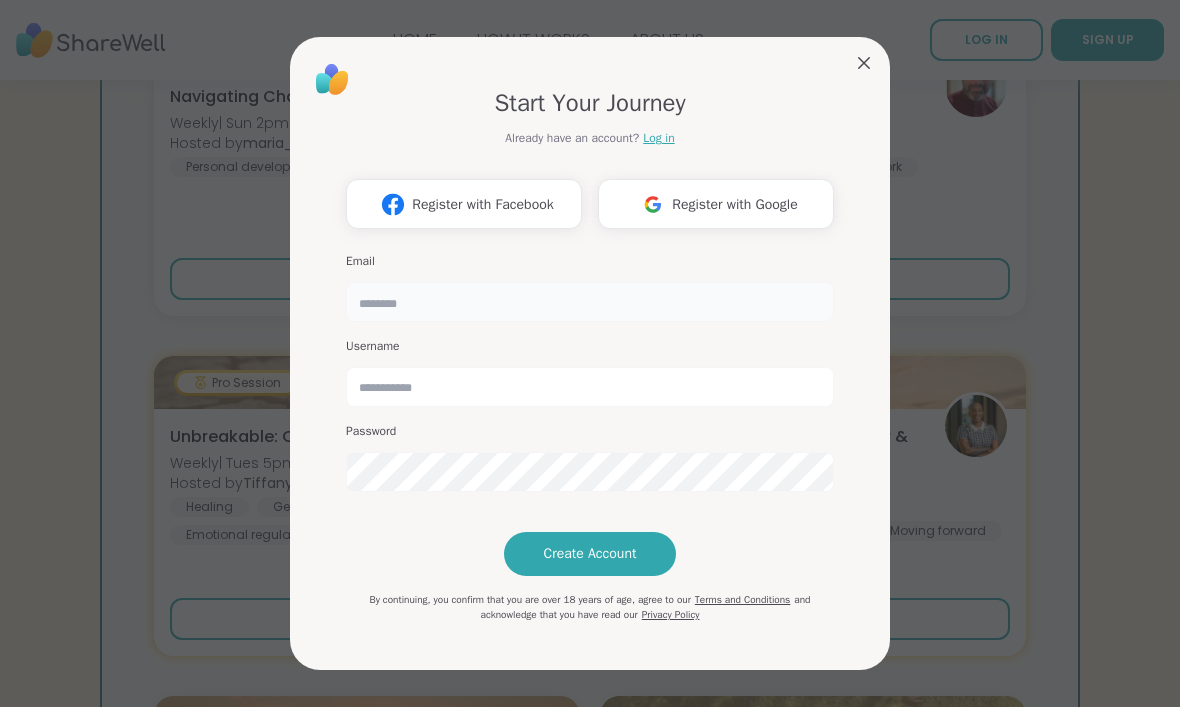 click at bounding box center (590, 302) 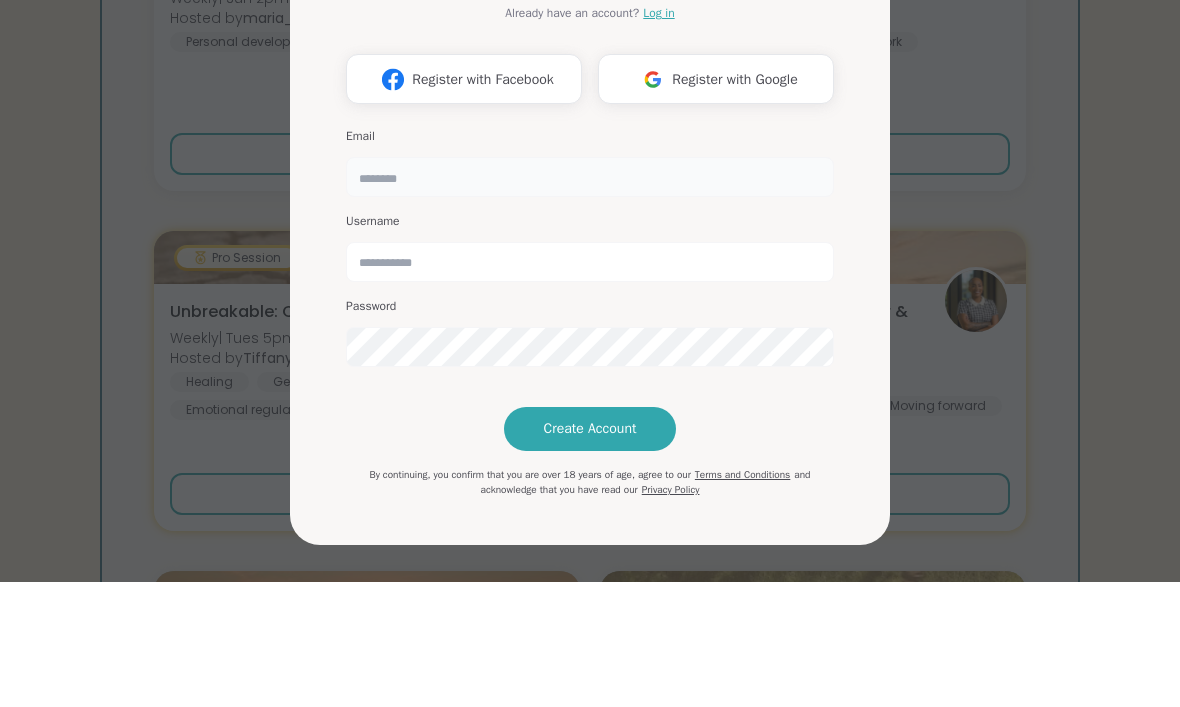 type on "**********" 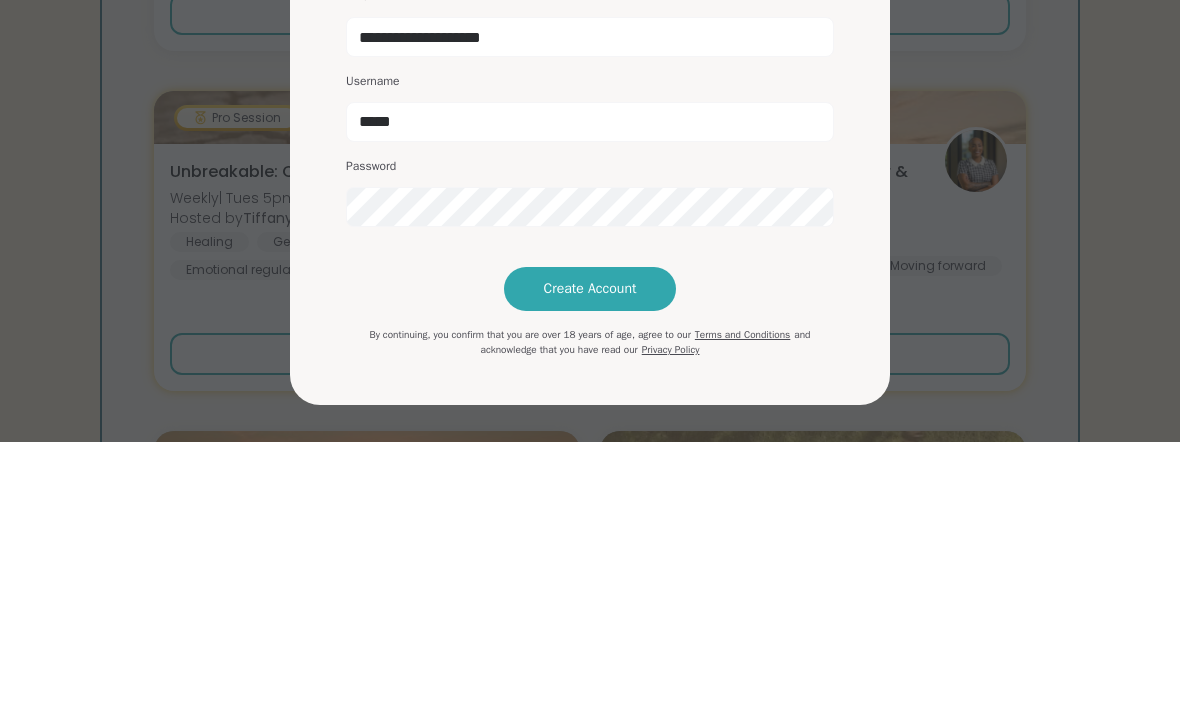 click on "Create Account" at bounding box center (590, 554) 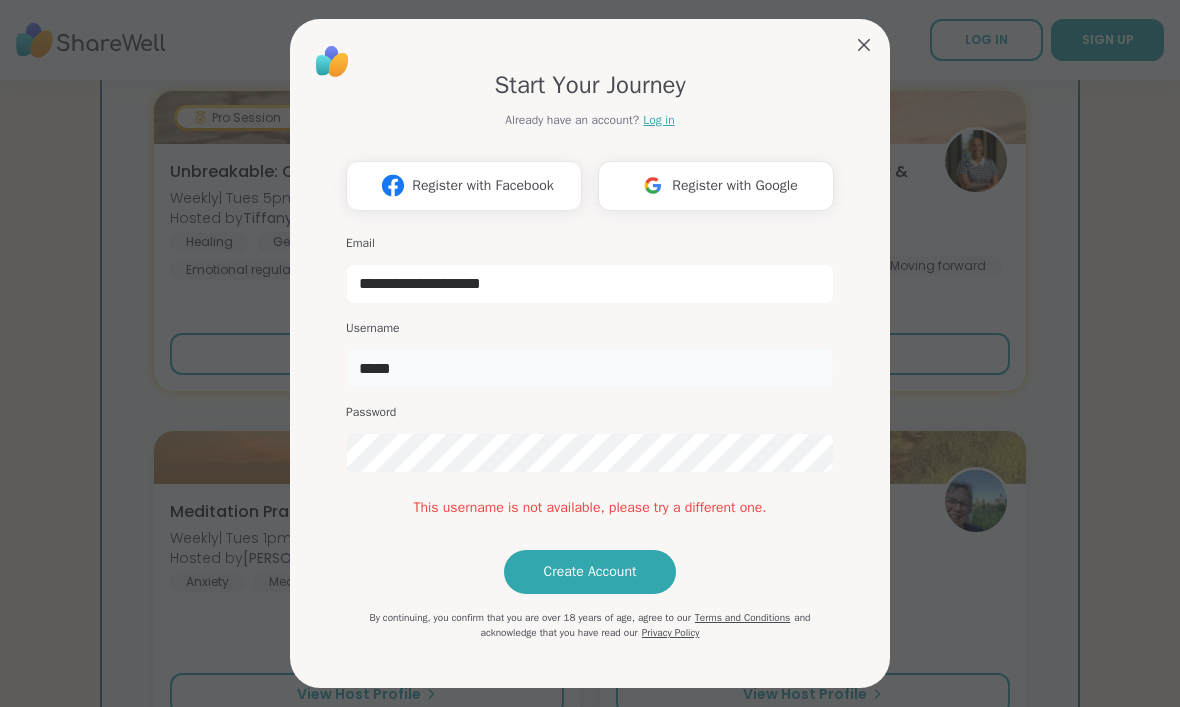 click on "*****" at bounding box center (590, 368) 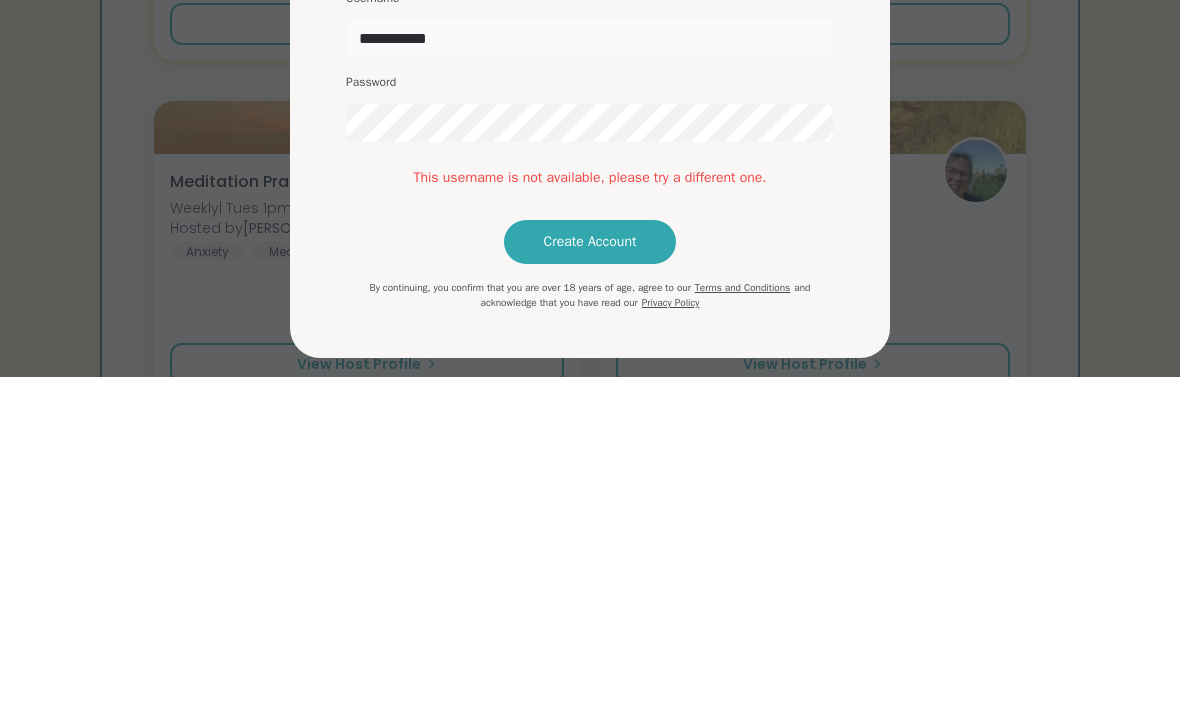 type on "**********" 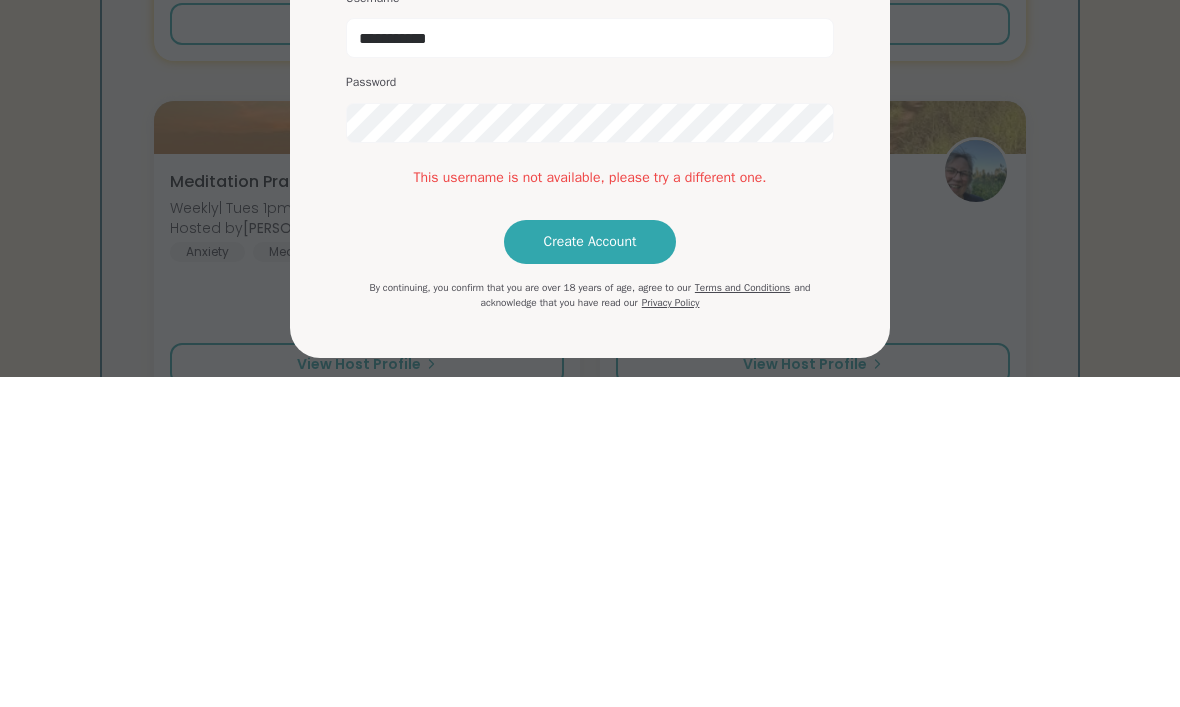 click on "Create Account" at bounding box center [590, 572] 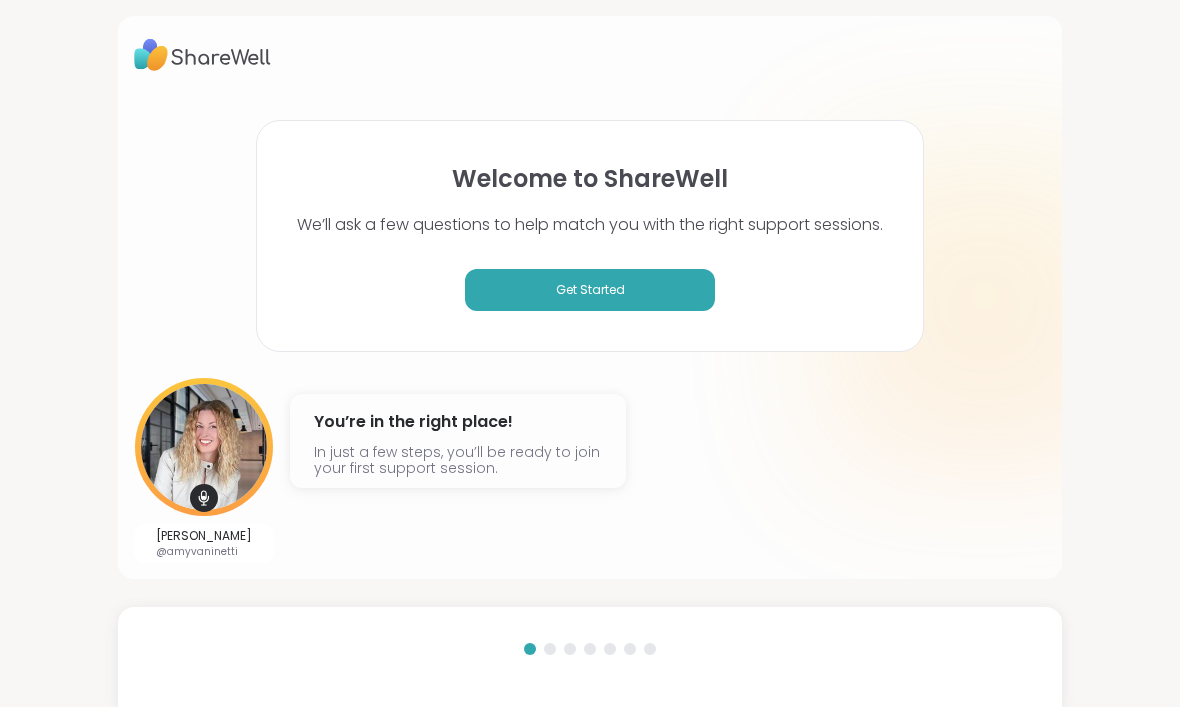scroll, scrollTop: 0, scrollLeft: 0, axis: both 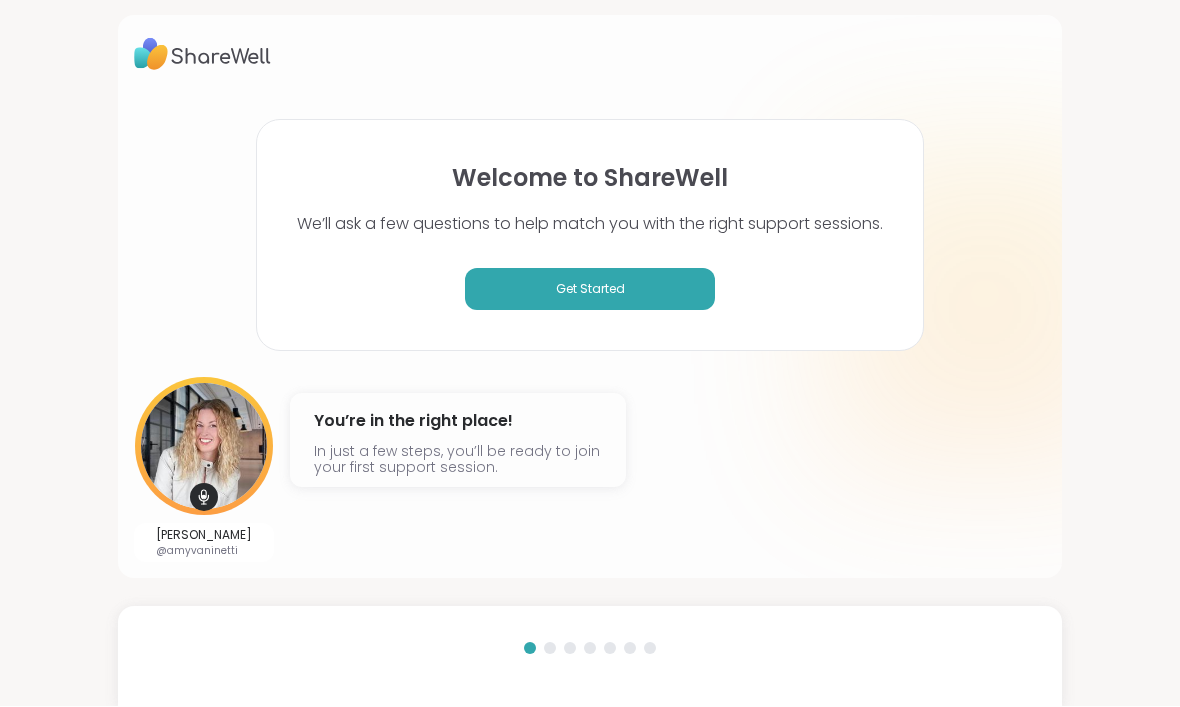 click on "Get Started" at bounding box center [590, 290] 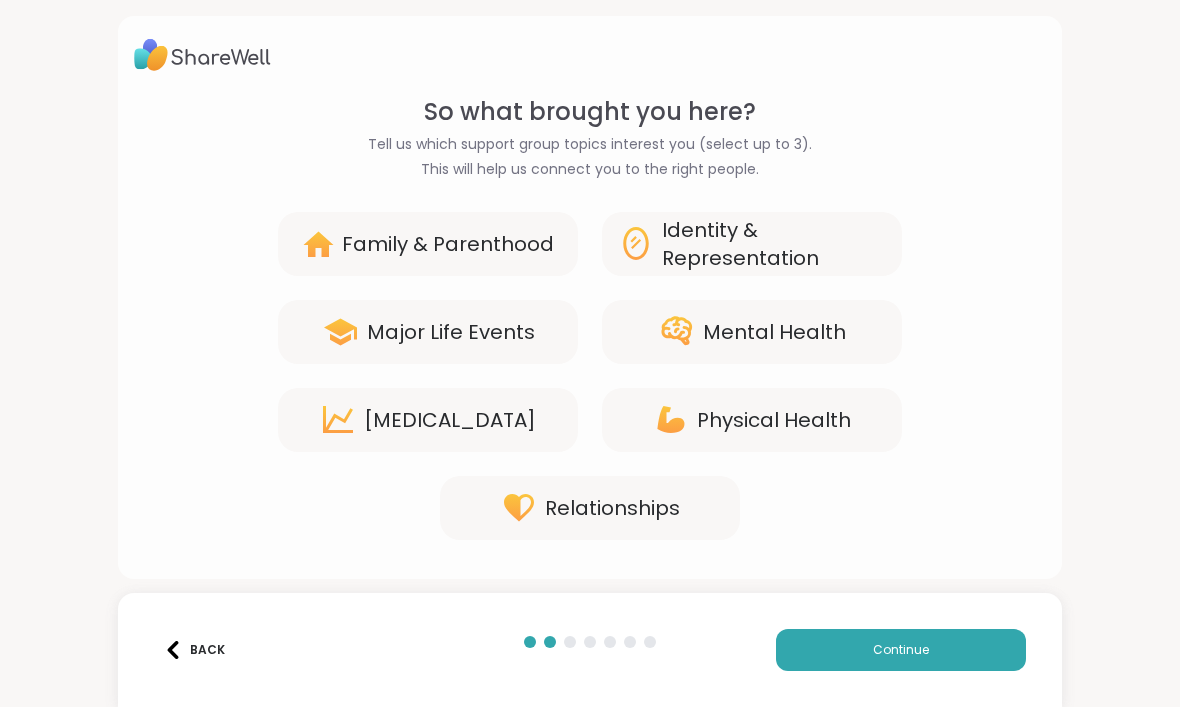click on "Mental Health" at bounding box center [774, 332] 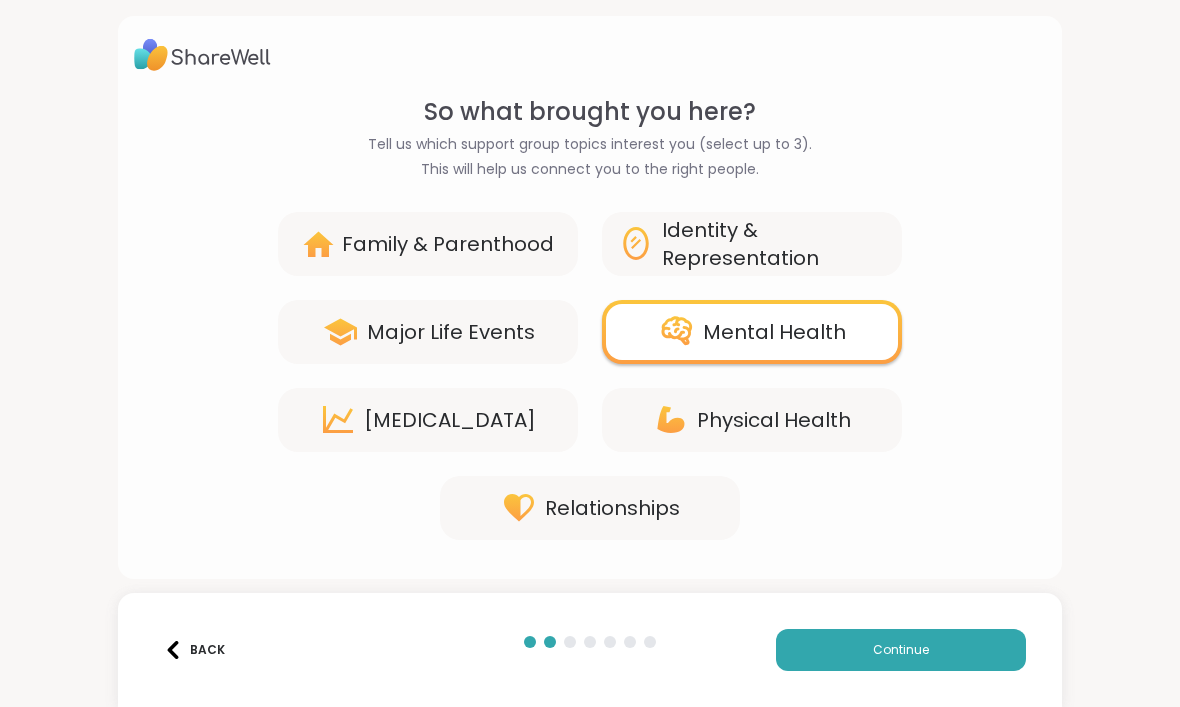 click on "Continue" at bounding box center [901, 650] 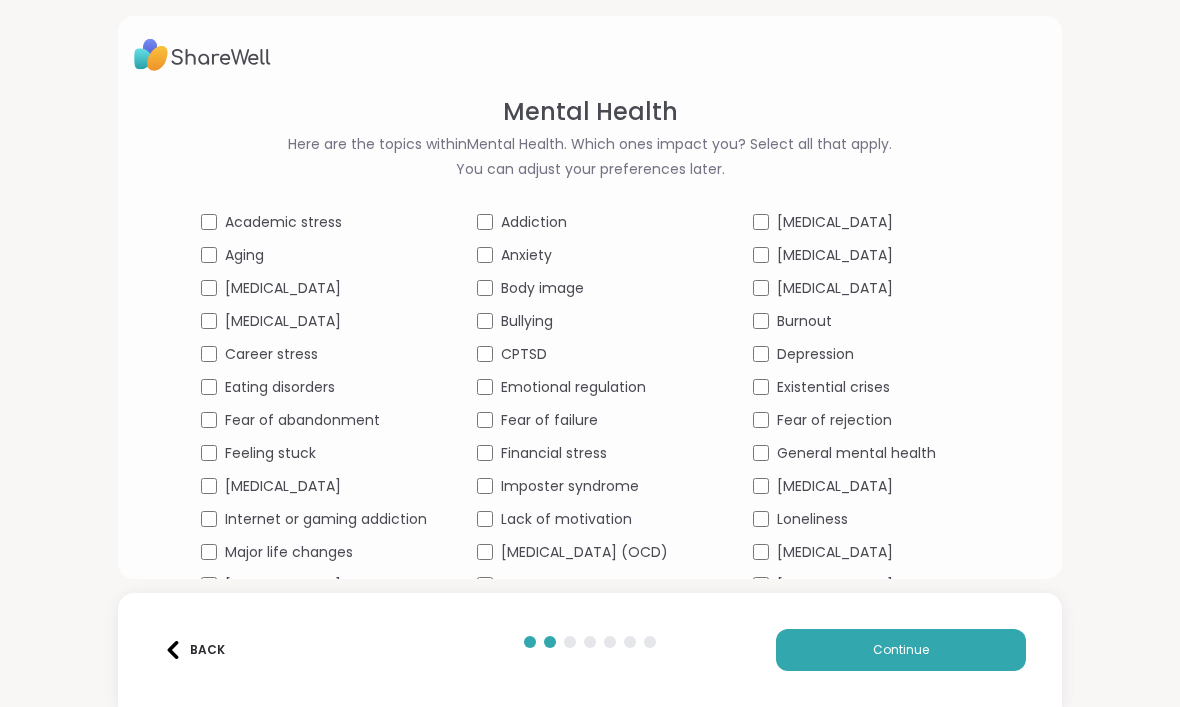 scroll, scrollTop: 0, scrollLeft: 0, axis: both 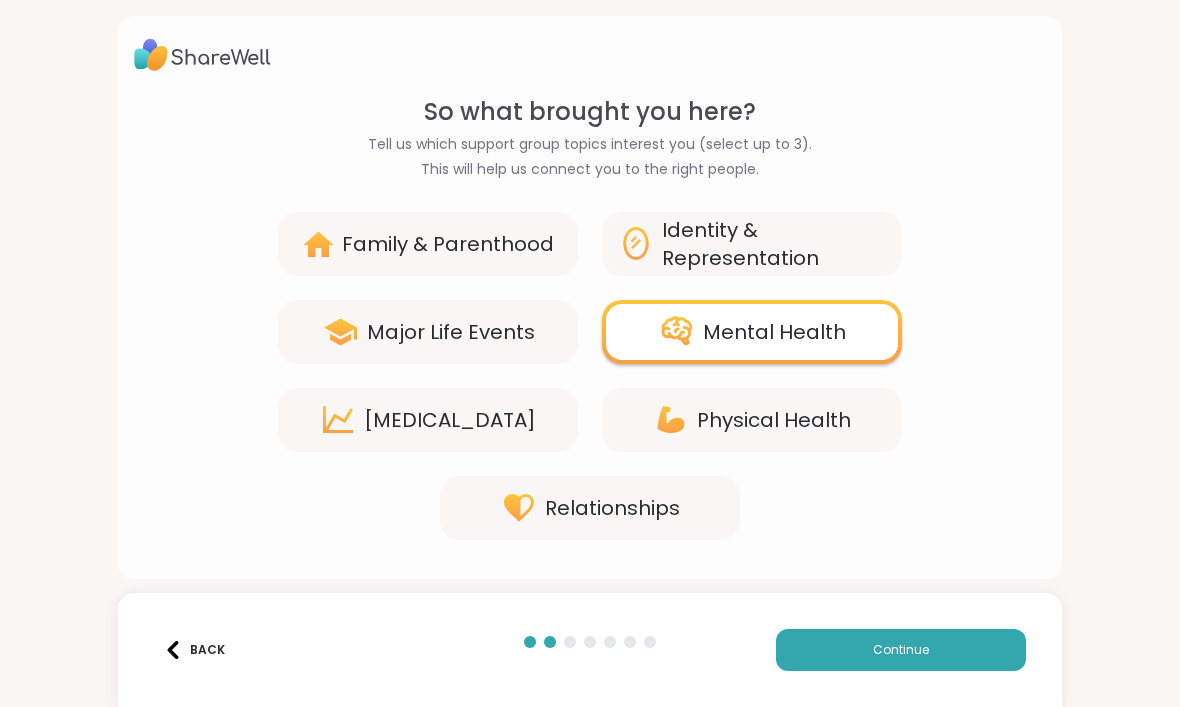 click on "Relationships" at bounding box center [612, 508] 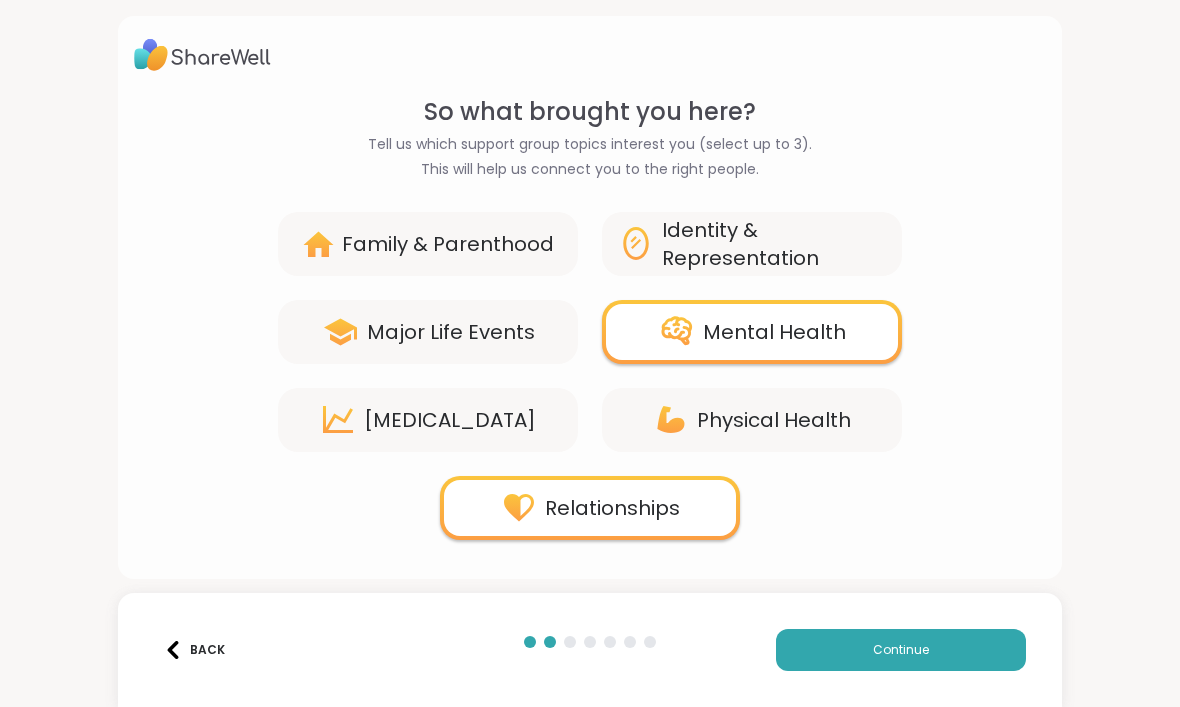 click on "Continue" at bounding box center (901, 650) 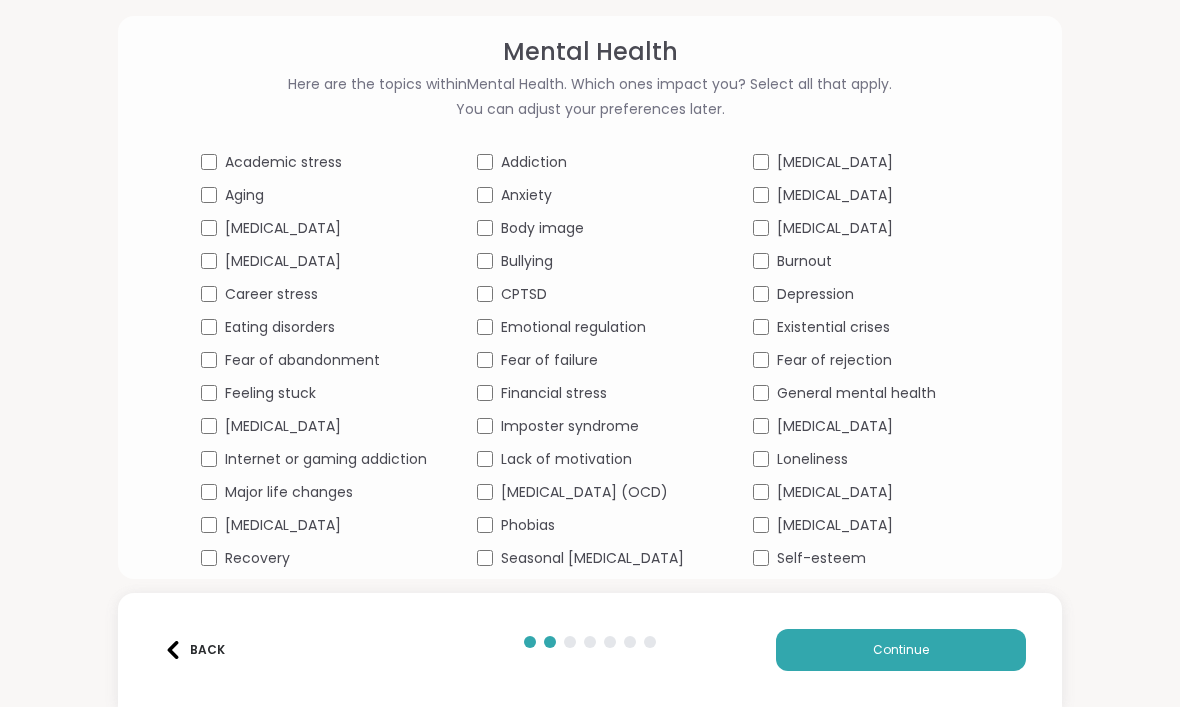 scroll, scrollTop: 59, scrollLeft: 0, axis: vertical 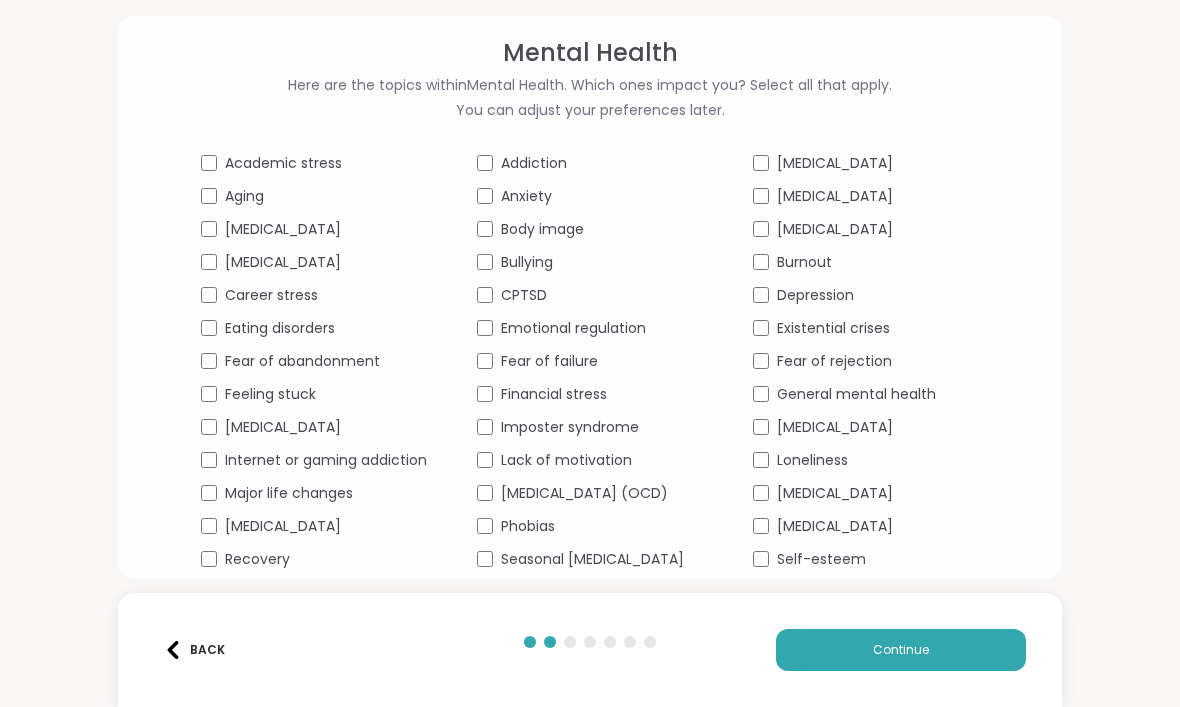 click on "Mental Health Here are the topics within  Mental Health . Which ones impact you? Select all that apply. You can adjust your preferences later. Academic stress Addiction ADHD Aging Anxiety Bipolar disorder Body dysmorphia Body image Borderline personality disorder Brain fog Bullying Burnout Career stress CPTSD Depression Eating disorders Emotional regulation Existential crises Fear of abandonment Fear of failure Fear of rejection Feeling stuck Financial stress General mental health Hypochondria Imposter syndrome Impulse control disorders Internet or gaming addiction Lack of motivation Loneliness Major life changes Obsessive-compulsive disorder (OCD) Panic attacks Perfectionism Phobias PTSD Recovery Seasonal Affective Disorder Self-esteem Shame Social anxiety Stress management Suicidal thoughts" at bounding box center (590, 297) 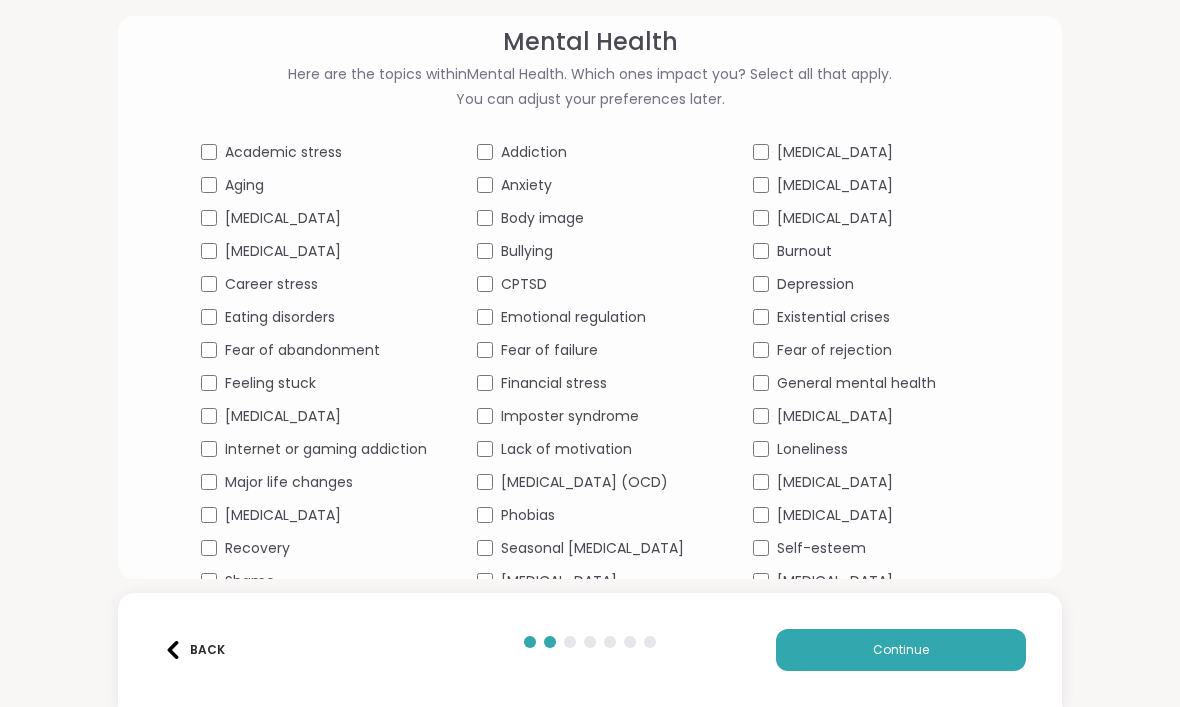 scroll, scrollTop: 70, scrollLeft: 0, axis: vertical 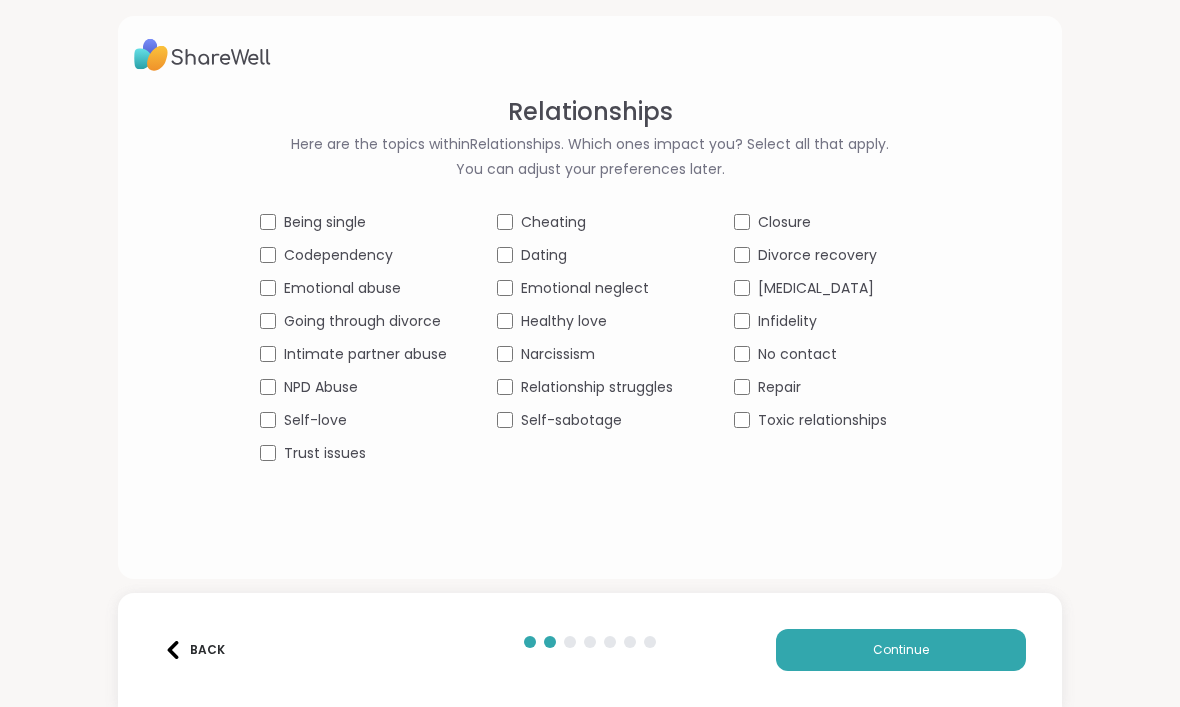 click on "Relationships Here are the topics within  Relationships . Which ones impact you? Select all that apply. You can adjust your preferences later. Being single Cheating Closure Codependency Dating Divorce recovery Emotional abuse Emotional neglect Gaslighting Going through divorce Healthy love Infidelity Intimate partner abuse Narcissism No contact NPD Abuse Relationship struggles Repair Self-love Self-sabotage Toxic relationships Trust issues" at bounding box center (590, 279) 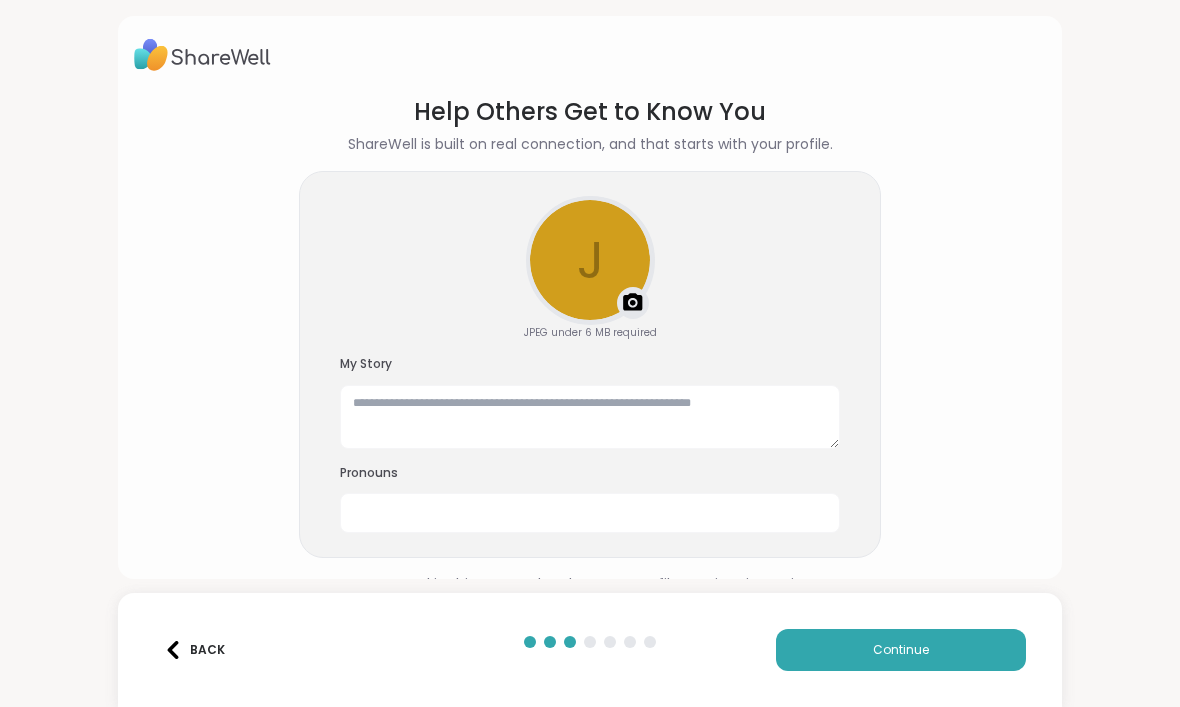 click on "Continue" at bounding box center (901, 650) 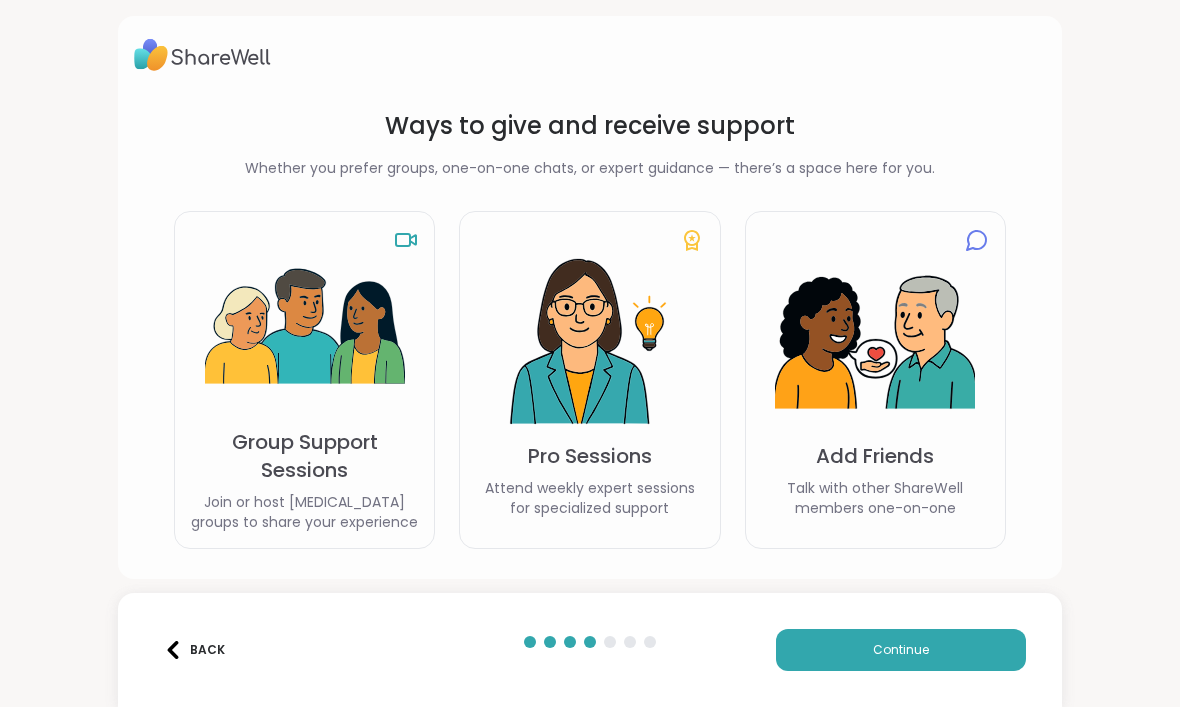 click at bounding box center (305, 328) 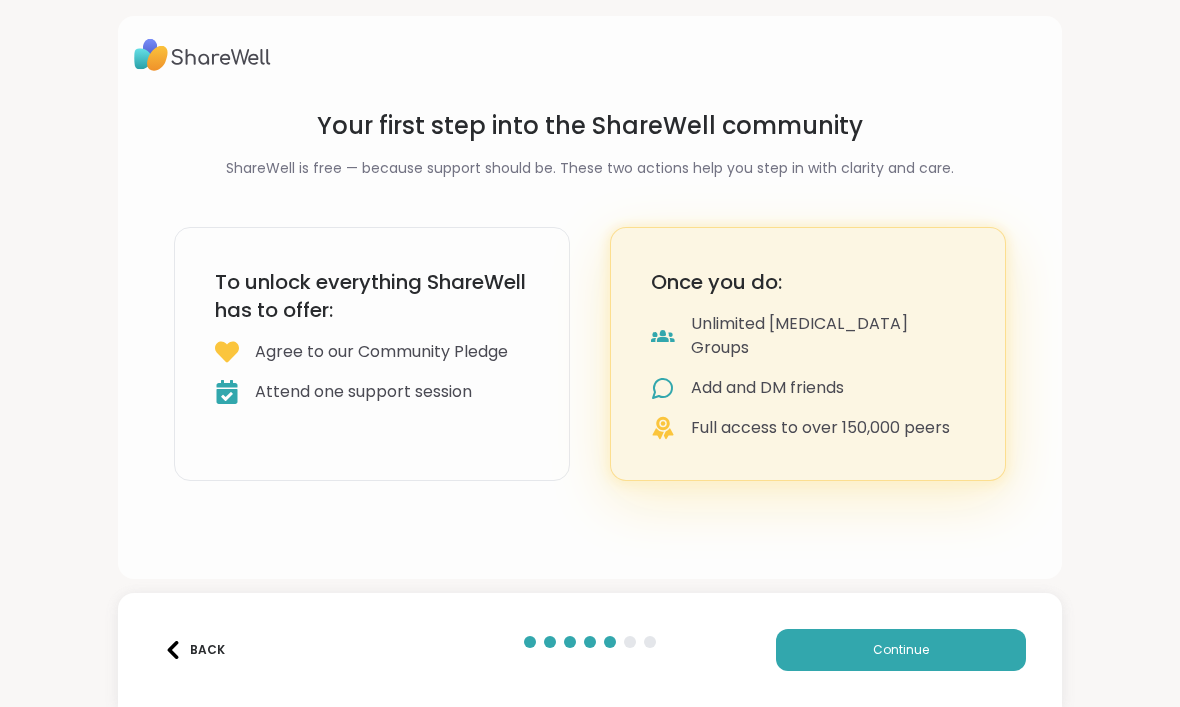 click on "Continue" at bounding box center [901, 650] 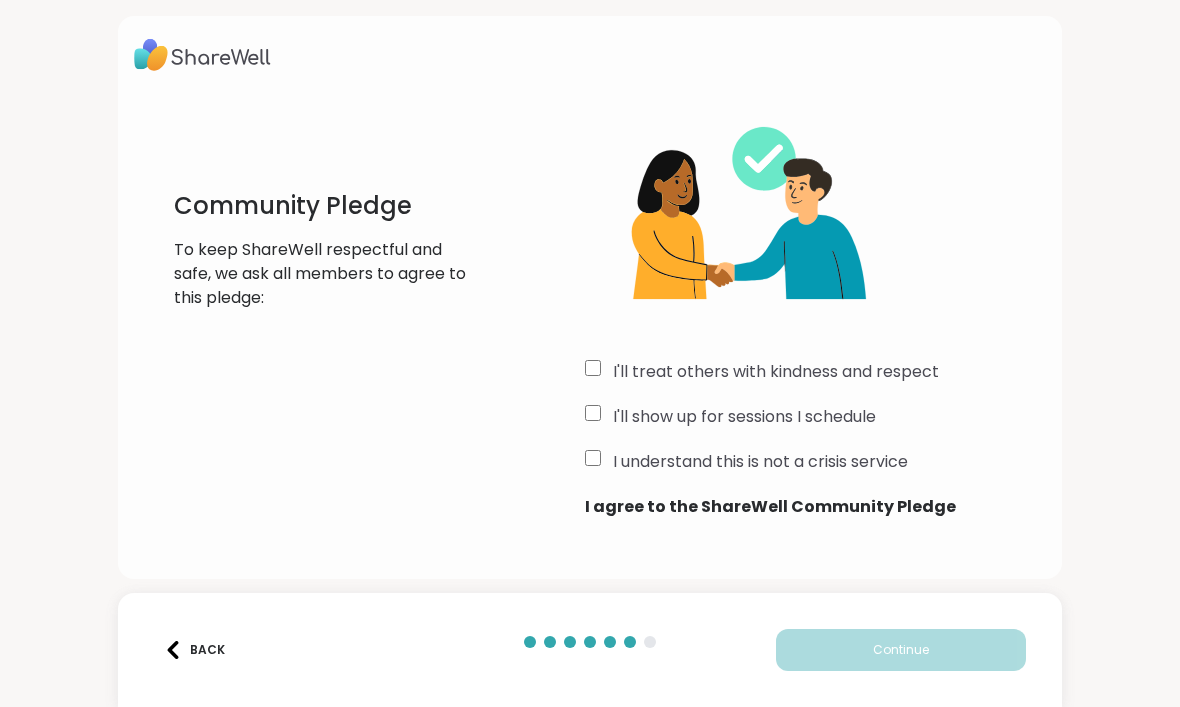 click on "I understand this is not a crisis service" at bounding box center (815, 462) 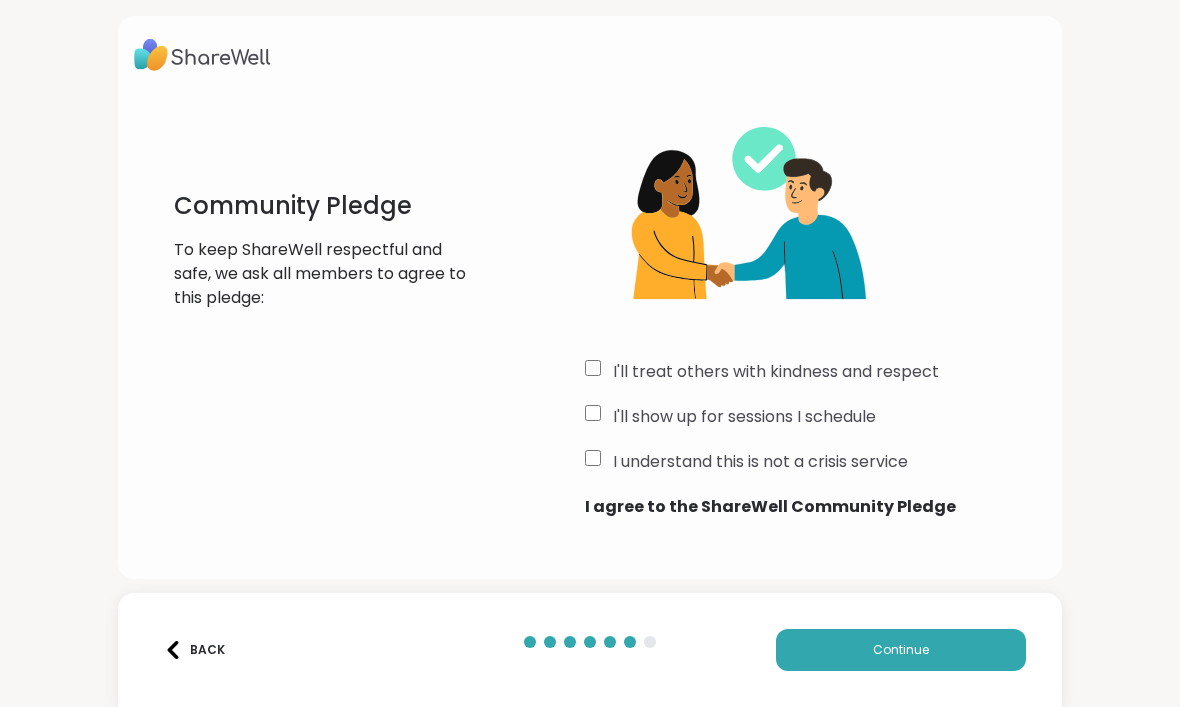 click on "Continue" at bounding box center [901, 650] 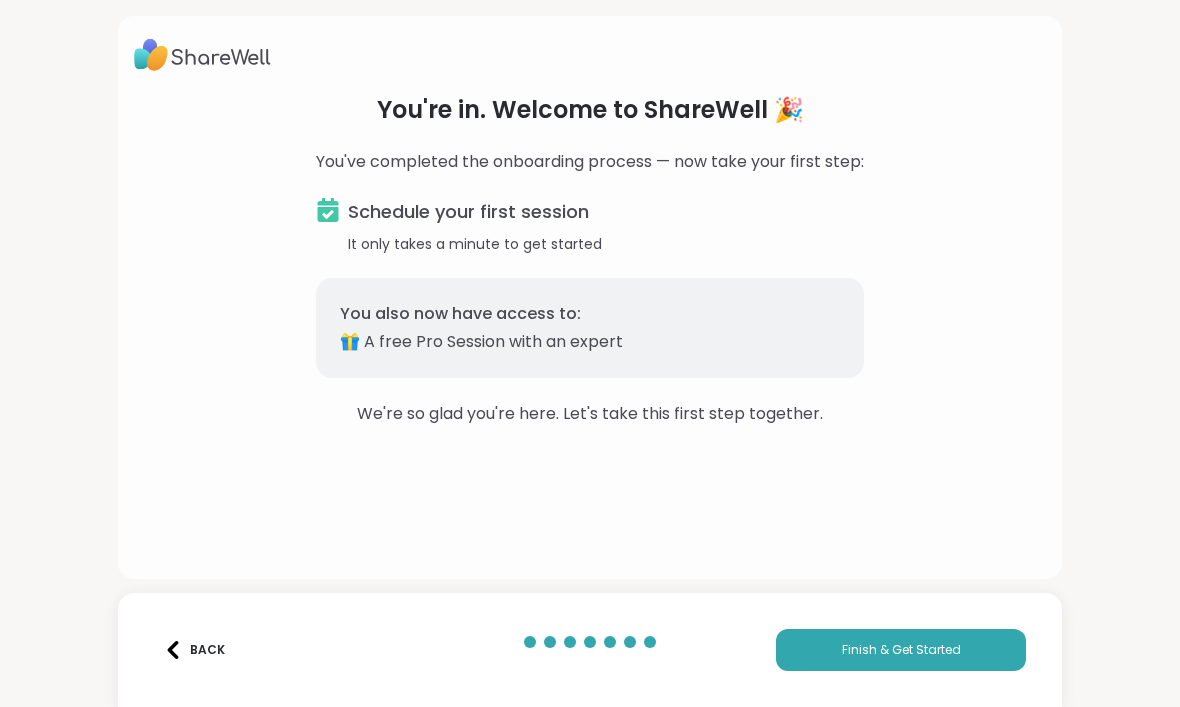 click on "Finish & Get Started" at bounding box center (901, 650) 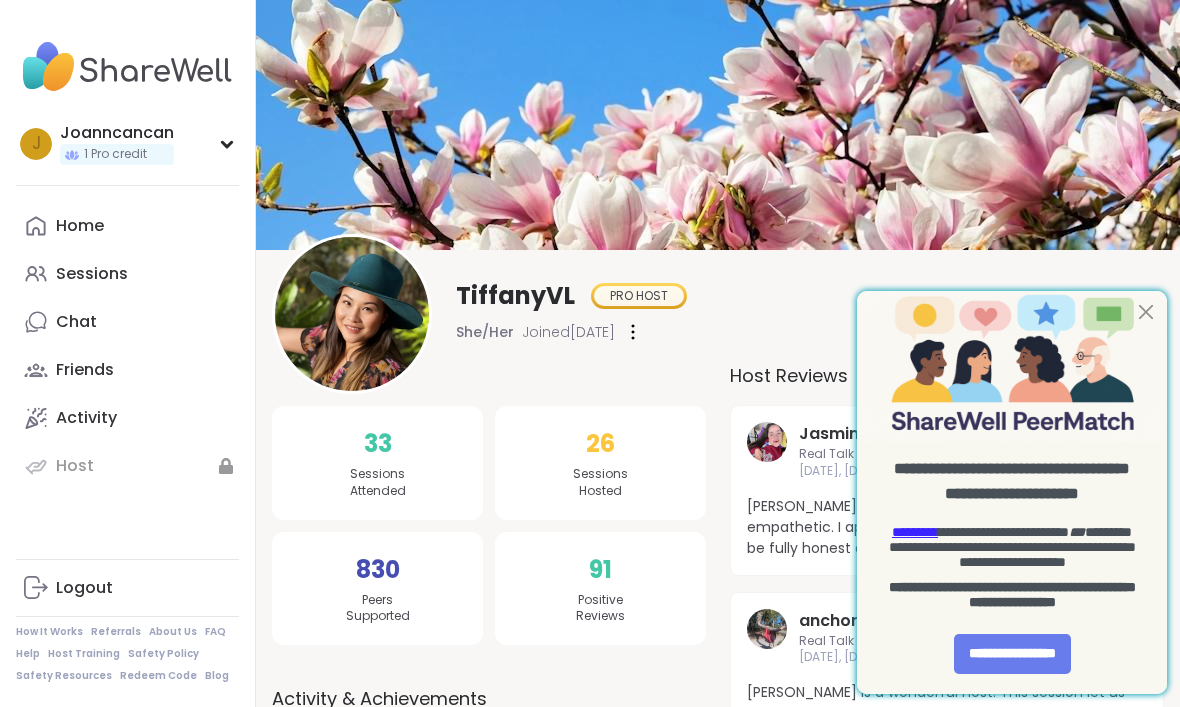 scroll, scrollTop: 0, scrollLeft: 0, axis: both 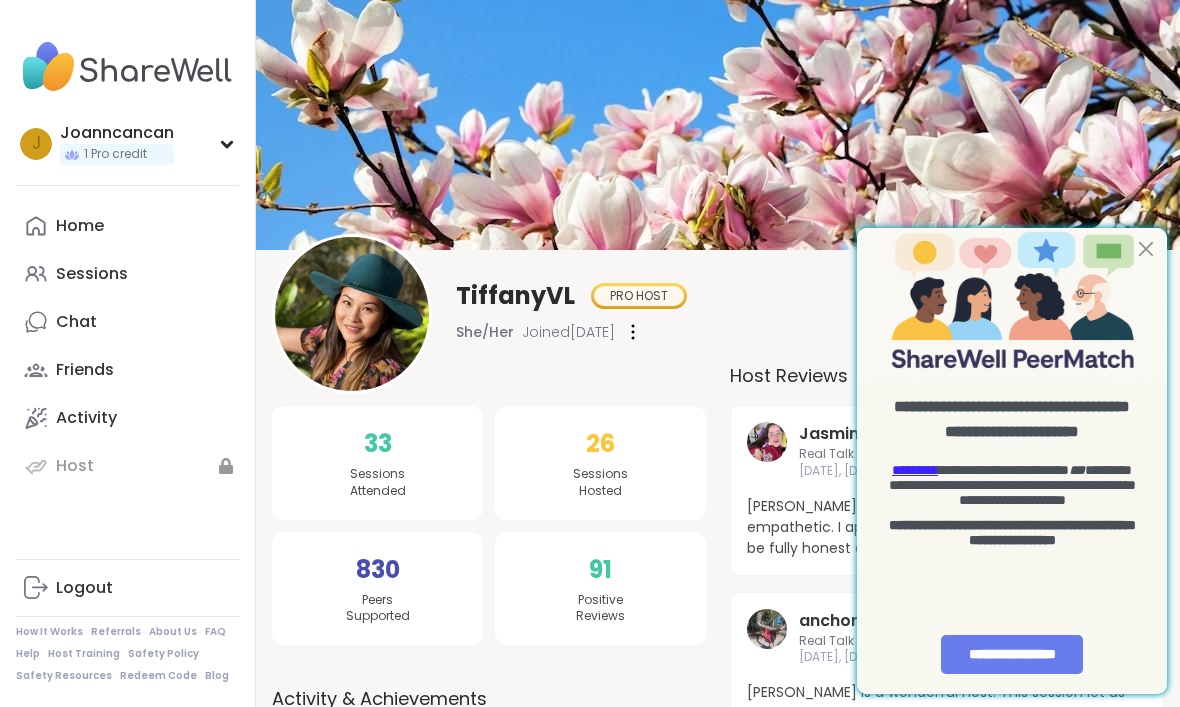 click on "**********" at bounding box center [1012, 654] 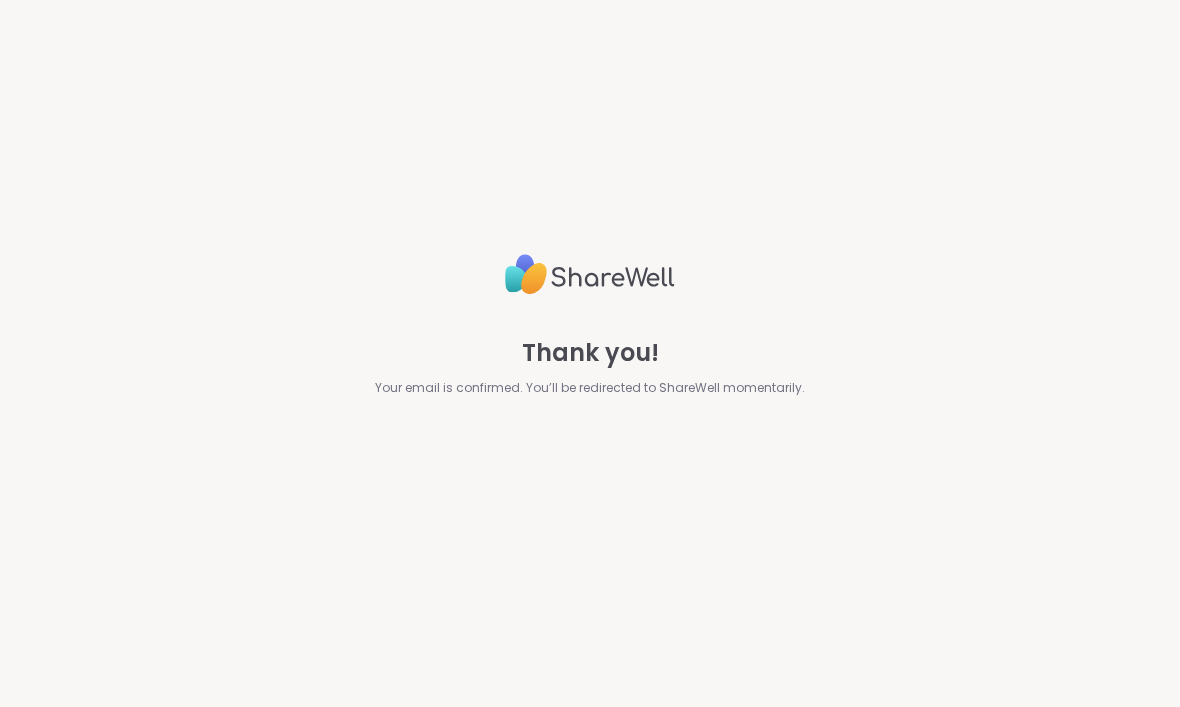 scroll, scrollTop: 0, scrollLeft: 0, axis: both 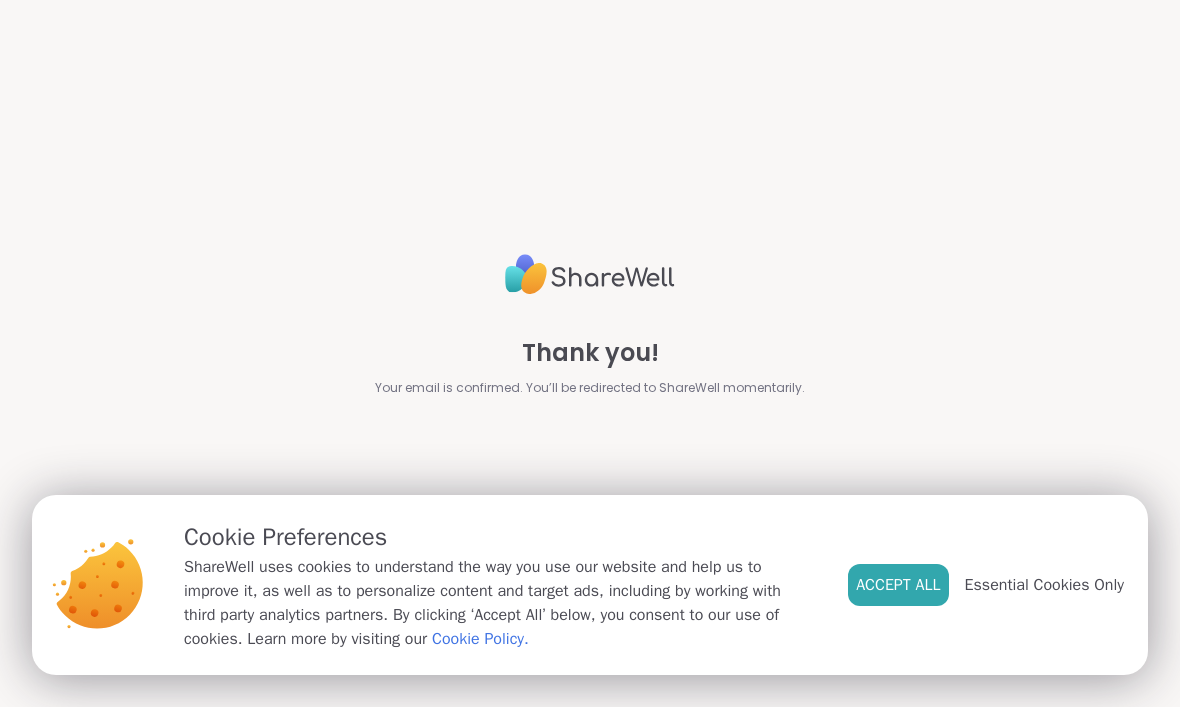 click on "Essential Cookies Only" at bounding box center (1044, 585) 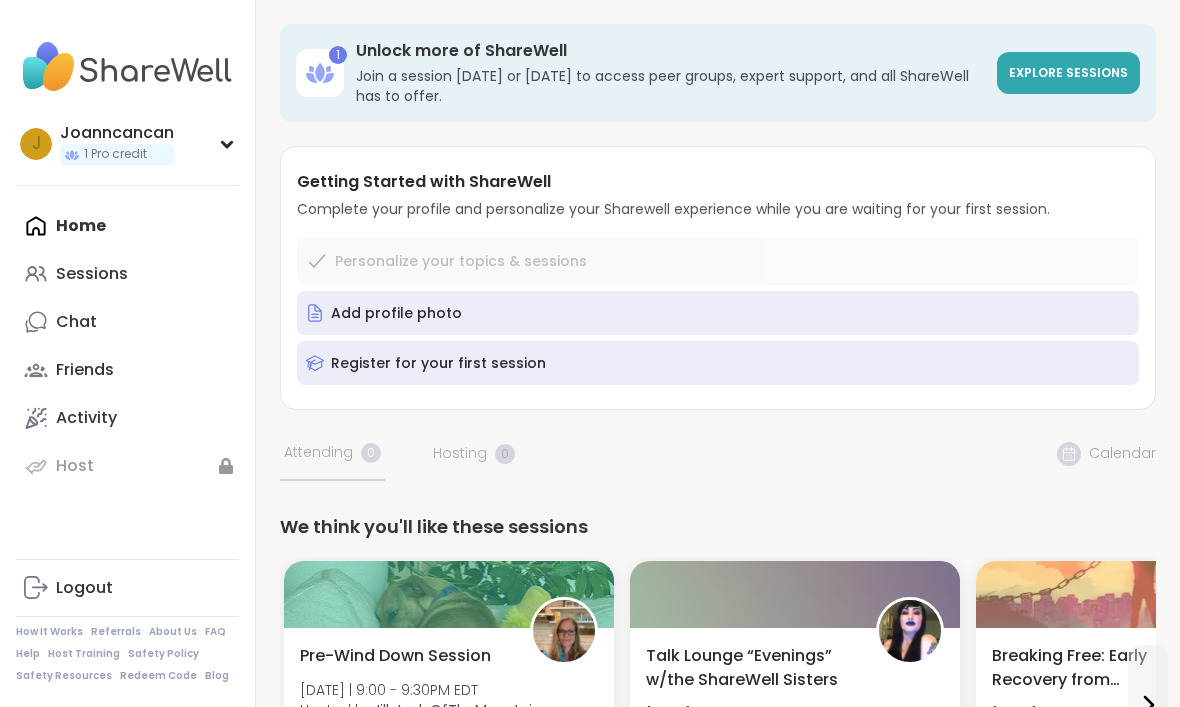 click on "Explore sessions" at bounding box center (1068, 72) 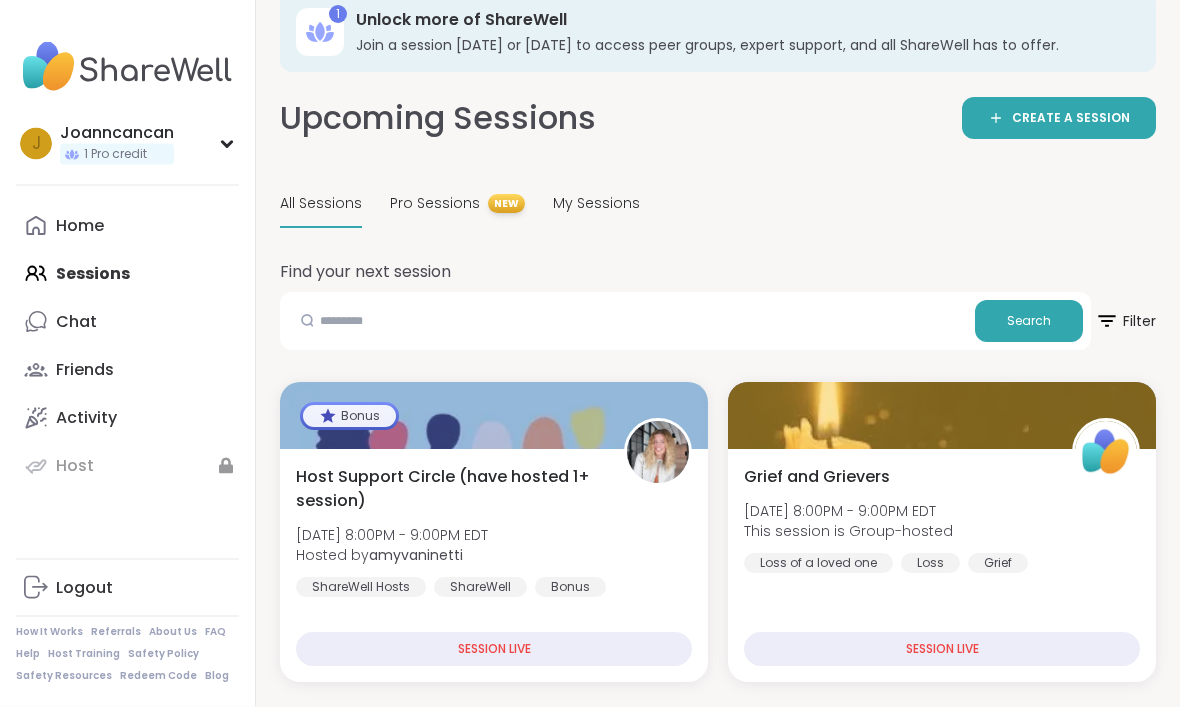 scroll, scrollTop: 34, scrollLeft: 0, axis: vertical 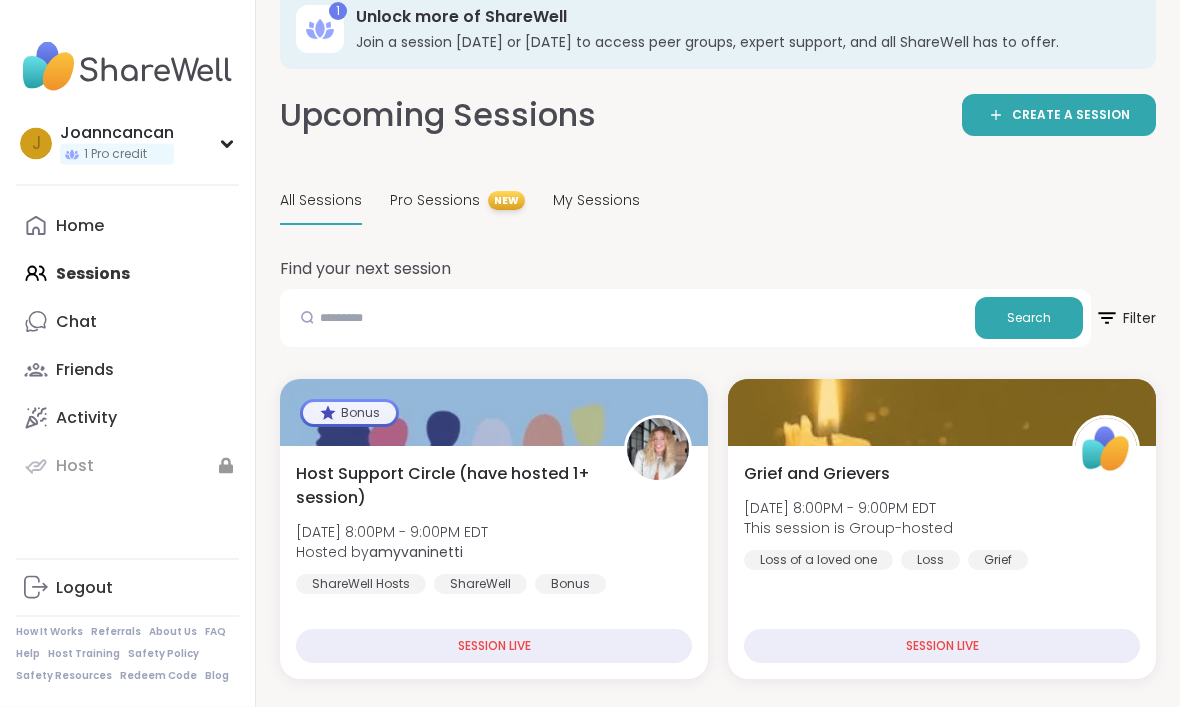 click on "SESSION LIVE" at bounding box center (494, 647) 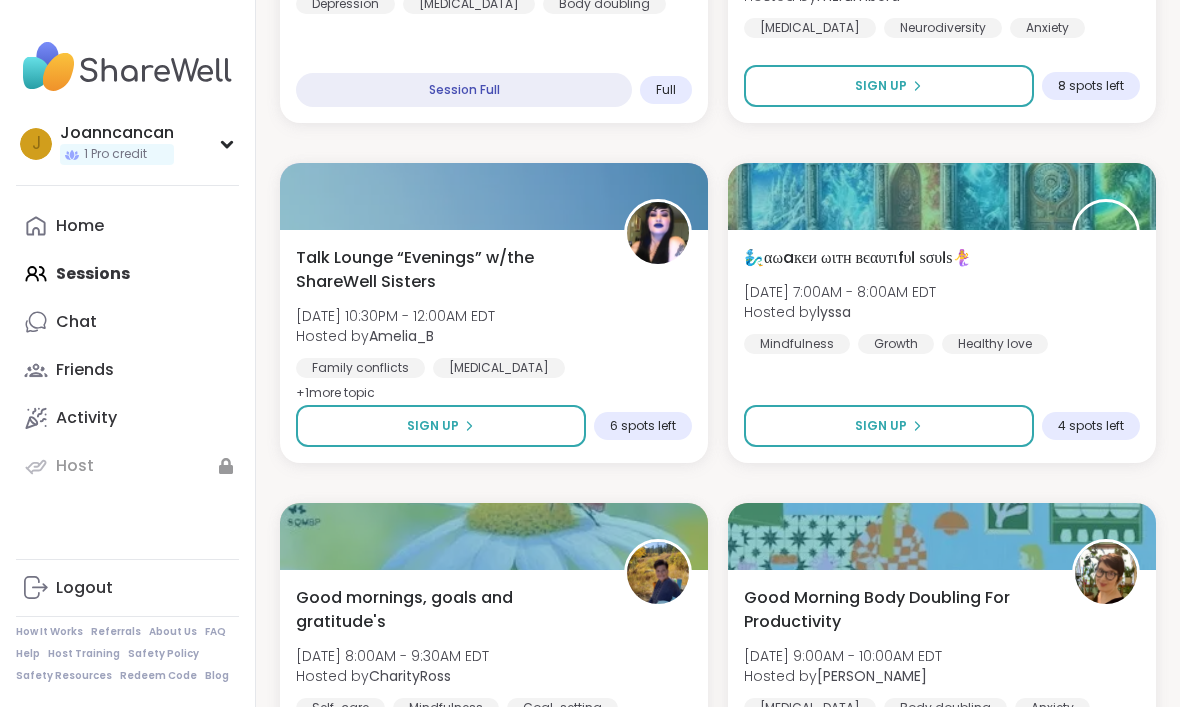 scroll, scrollTop: 1608, scrollLeft: 0, axis: vertical 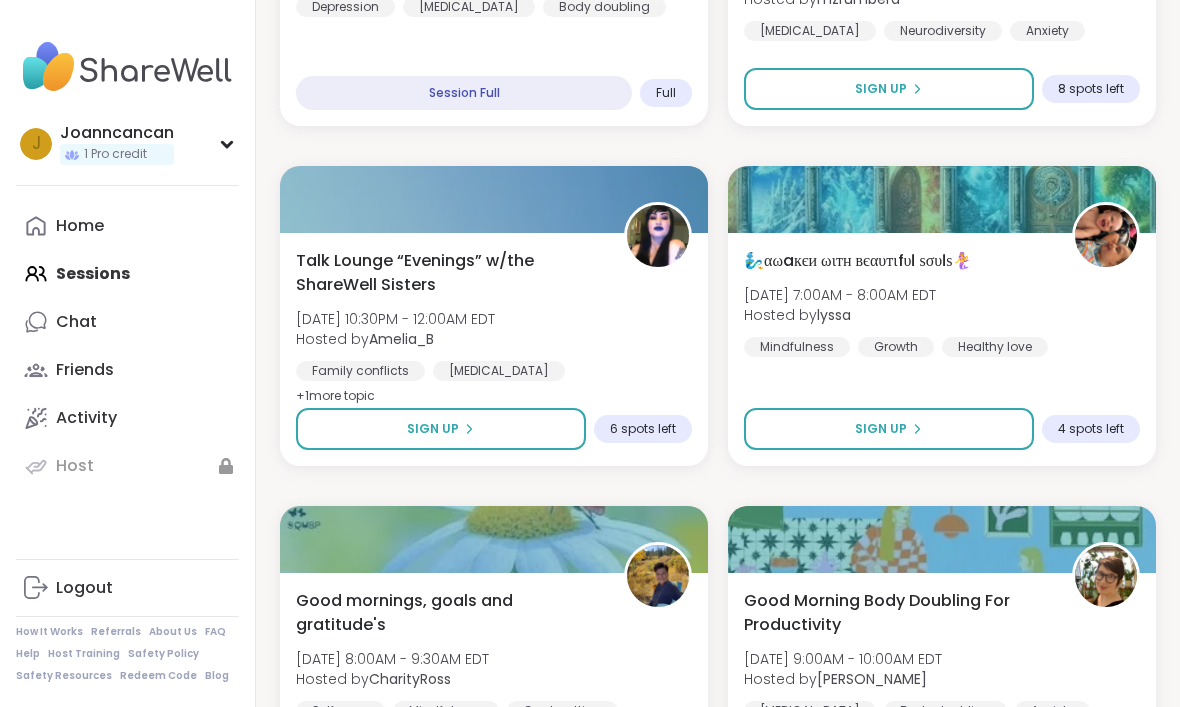 click on "+ 1  more topic" at bounding box center (335, 396) 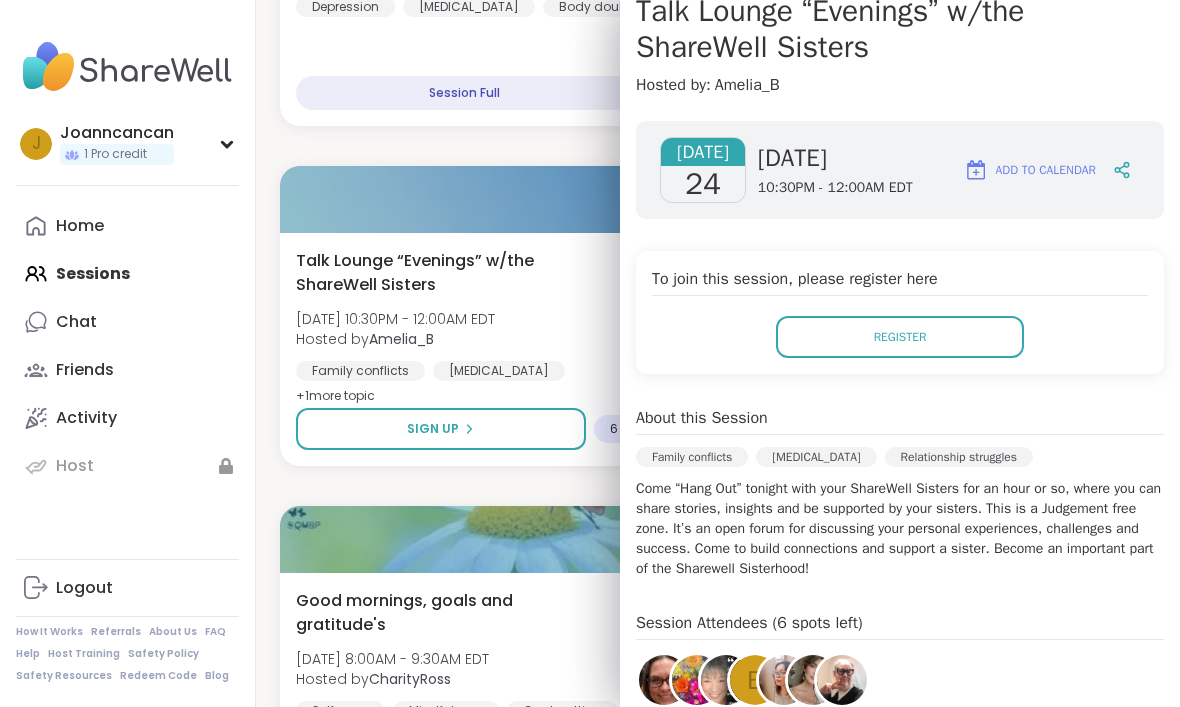 scroll, scrollTop: 205, scrollLeft: 0, axis: vertical 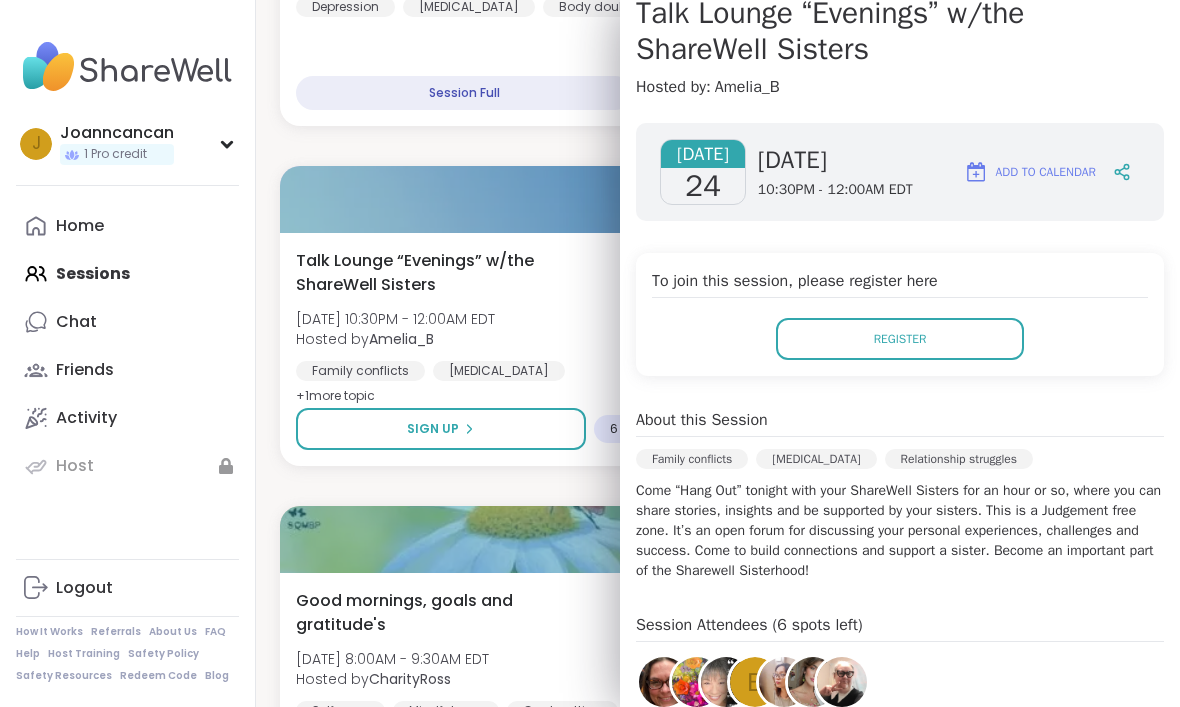 click on "Register" at bounding box center [900, 339] 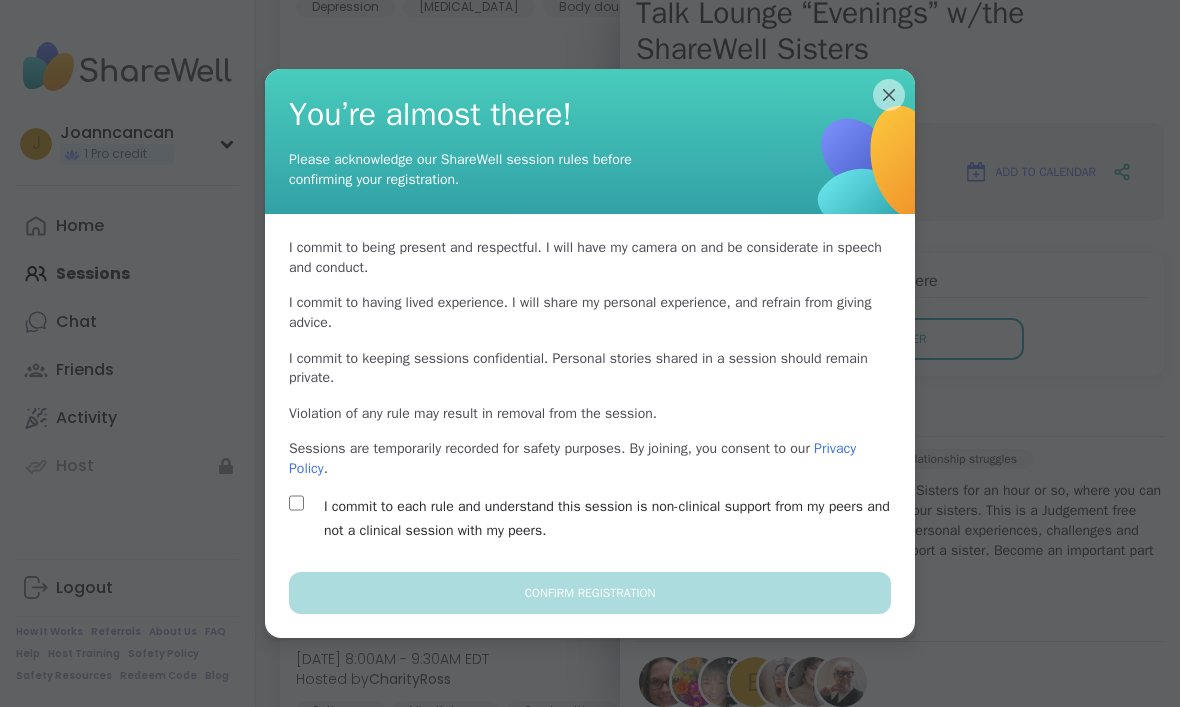 click at bounding box center (878, 170) 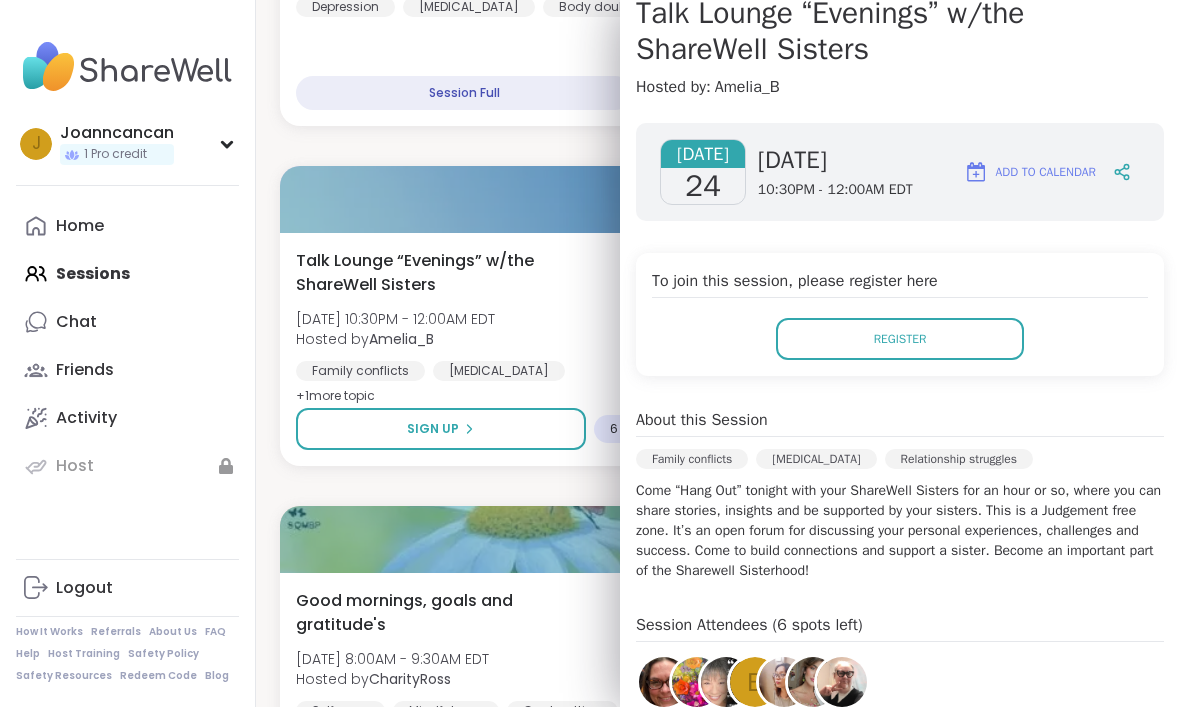 click on "Talk Lounge “Evenings” w/the ShareWell Sisters [DATE] 10:30PM - 12:00AM EDT Hosted by  [PERSON_NAME] Family conflicts [MEDICAL_DATA] Relationship struggles + 1  more topic" at bounding box center [494, 329] 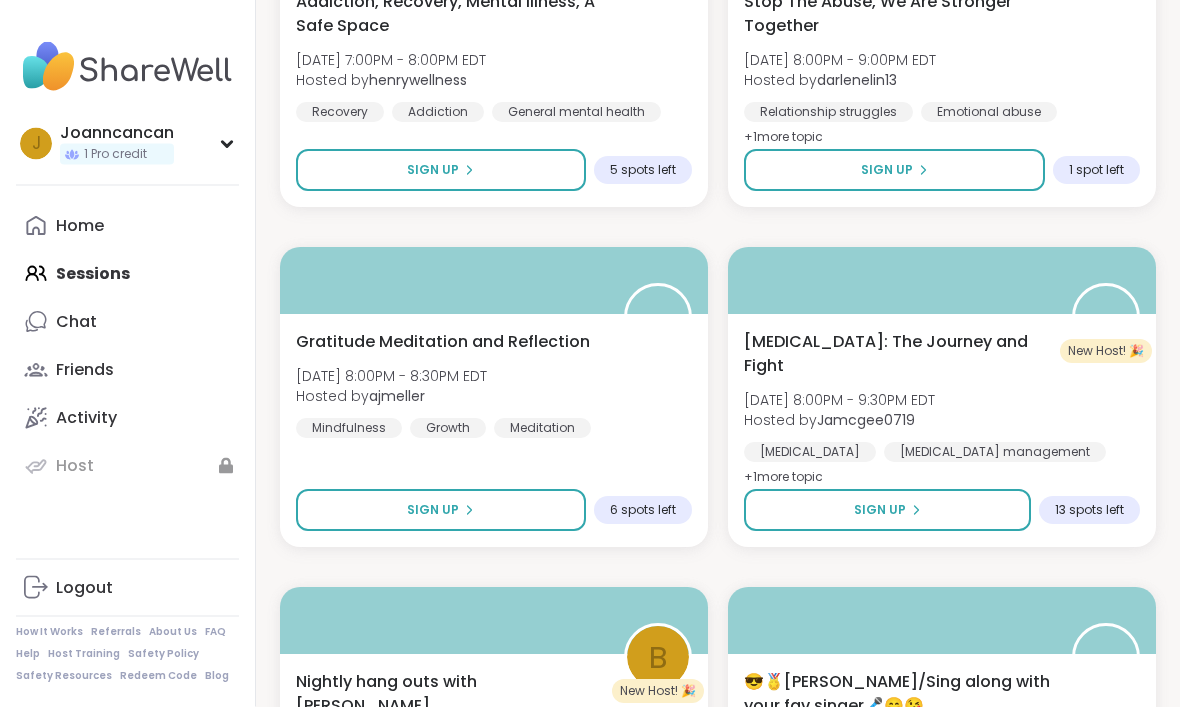 scroll, scrollTop: 5291, scrollLeft: 0, axis: vertical 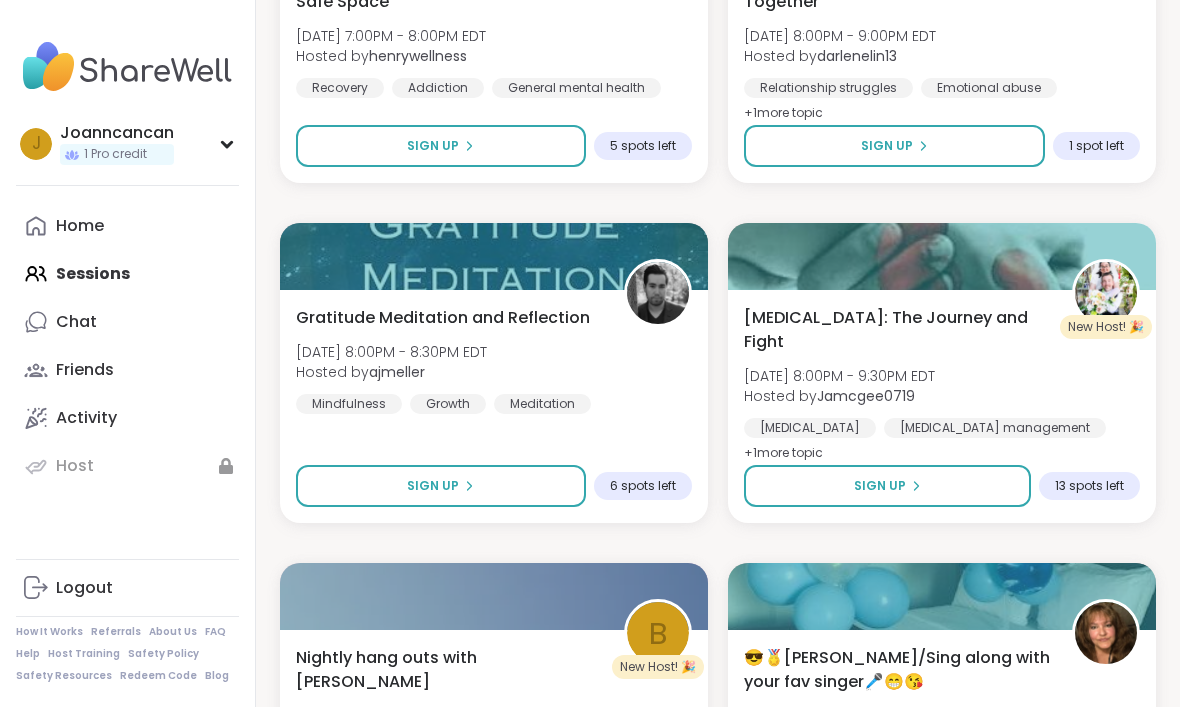 click on "Activity" at bounding box center [127, 418] 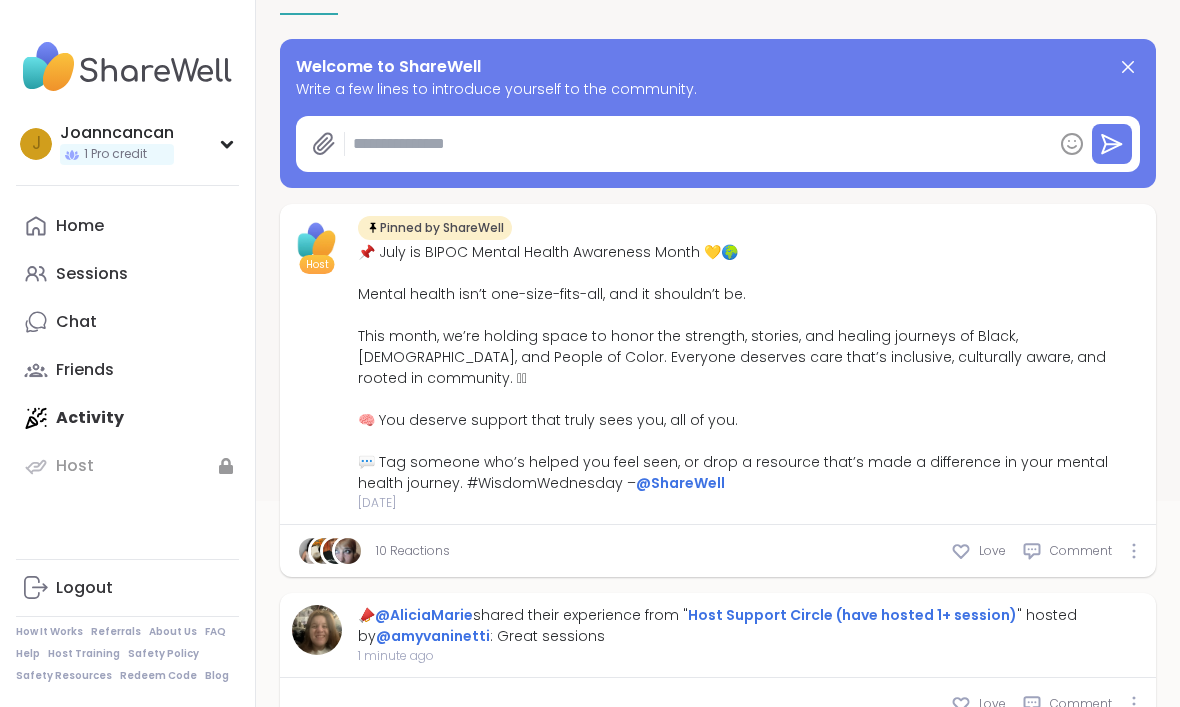 type on "*" 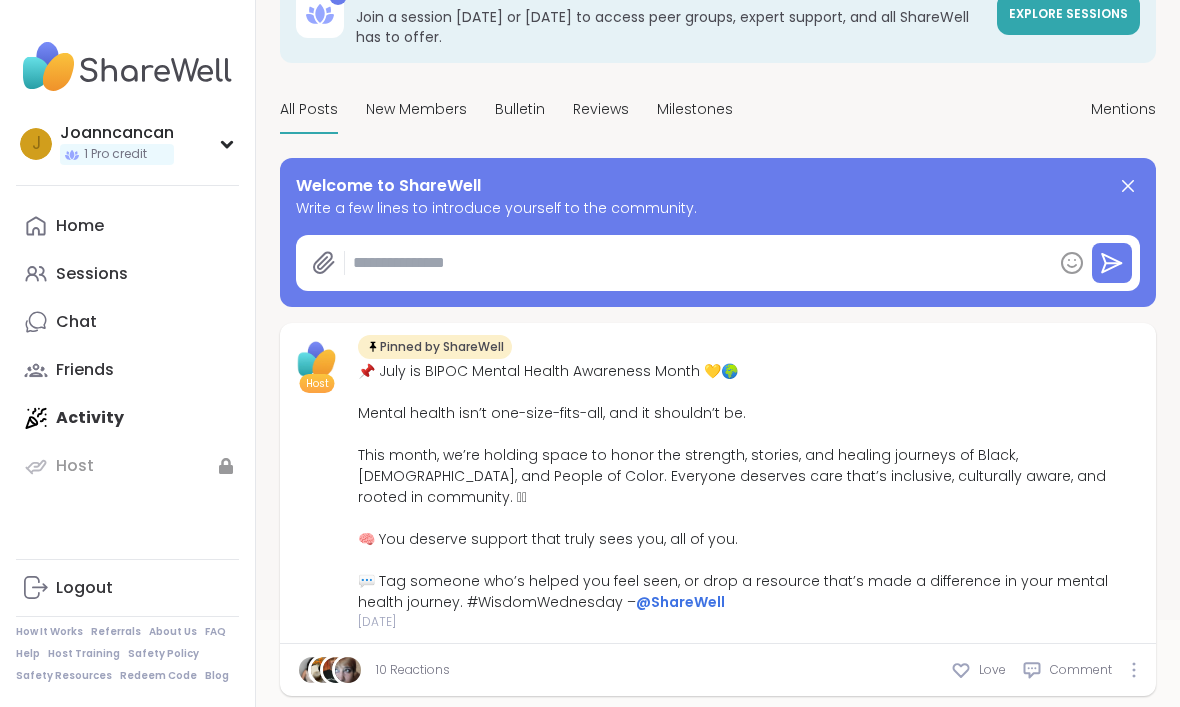 scroll, scrollTop: 130, scrollLeft: 0, axis: vertical 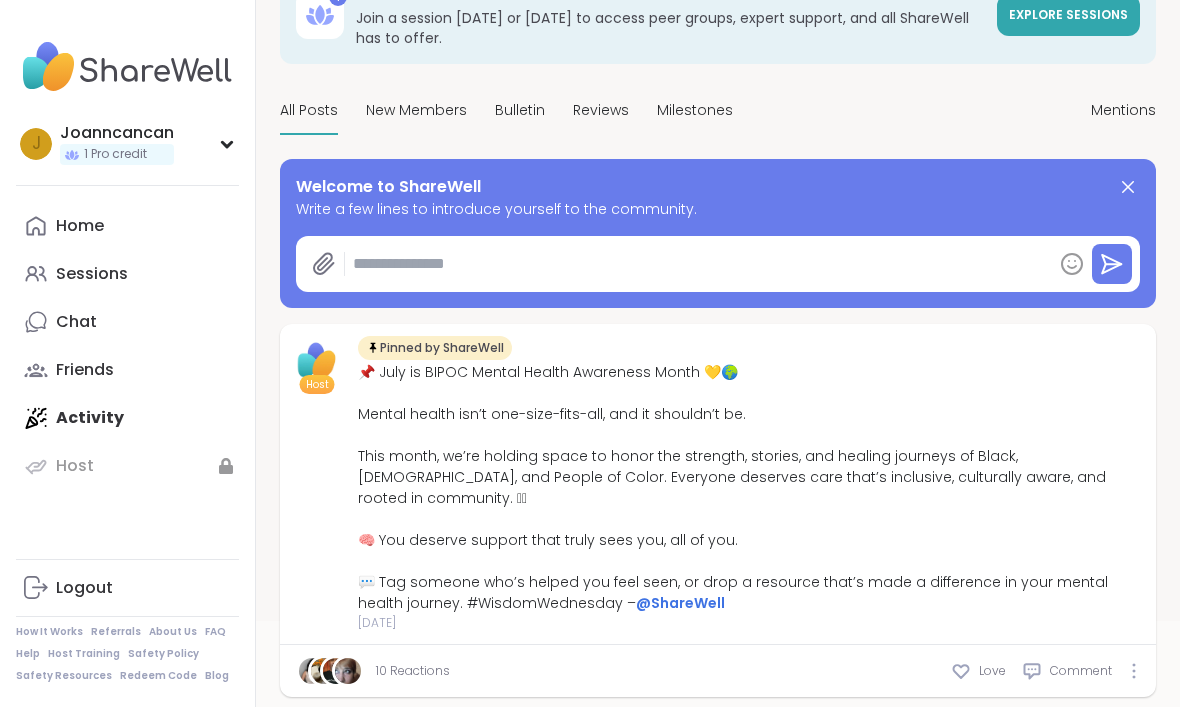 click on "Sessions" at bounding box center [127, 274] 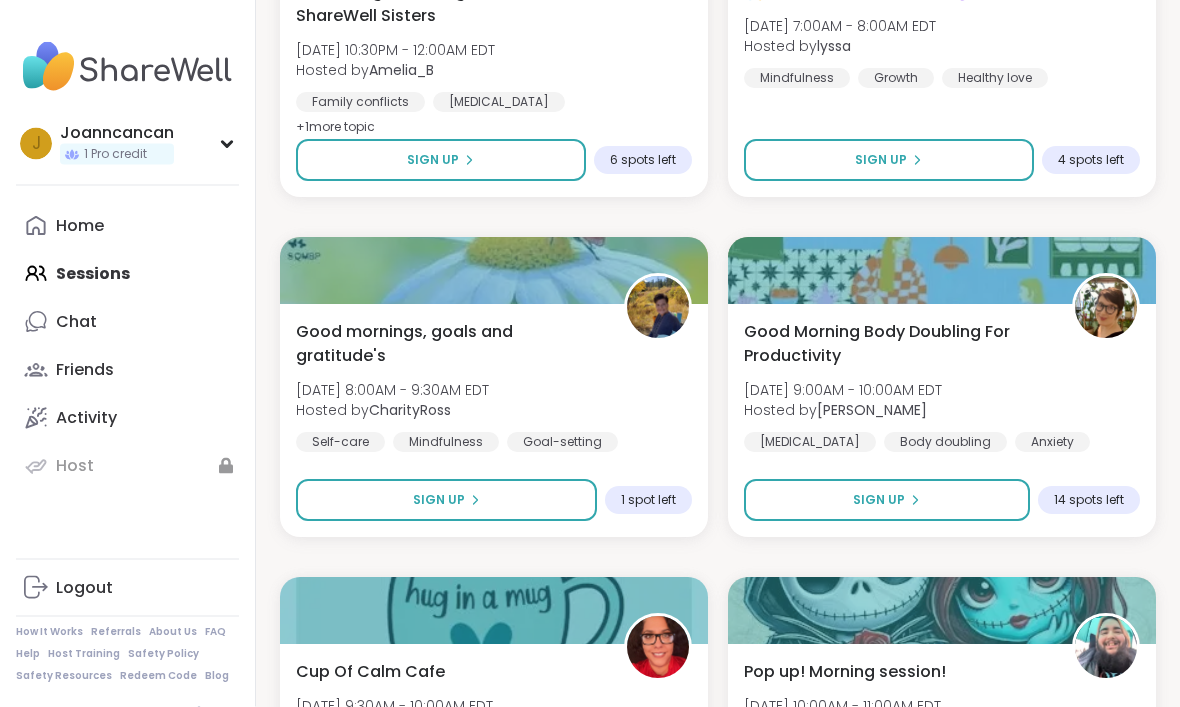 scroll, scrollTop: 1879, scrollLeft: 0, axis: vertical 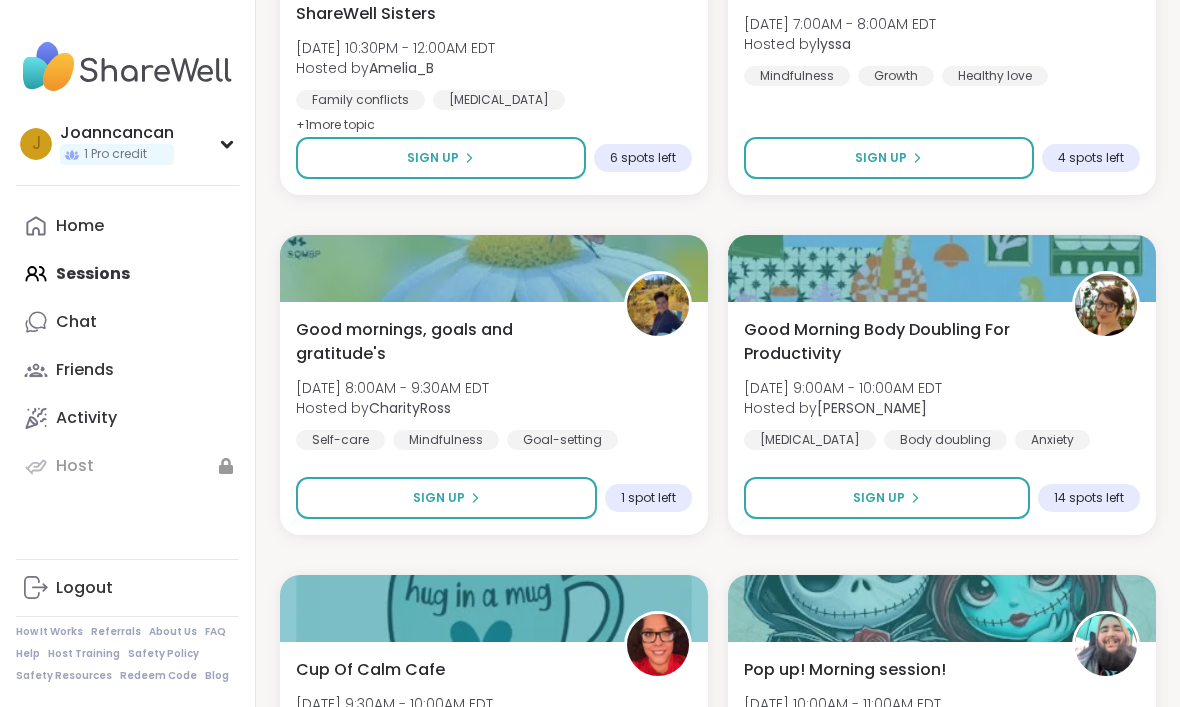 click on "Sign Up" at bounding box center (446, 498) 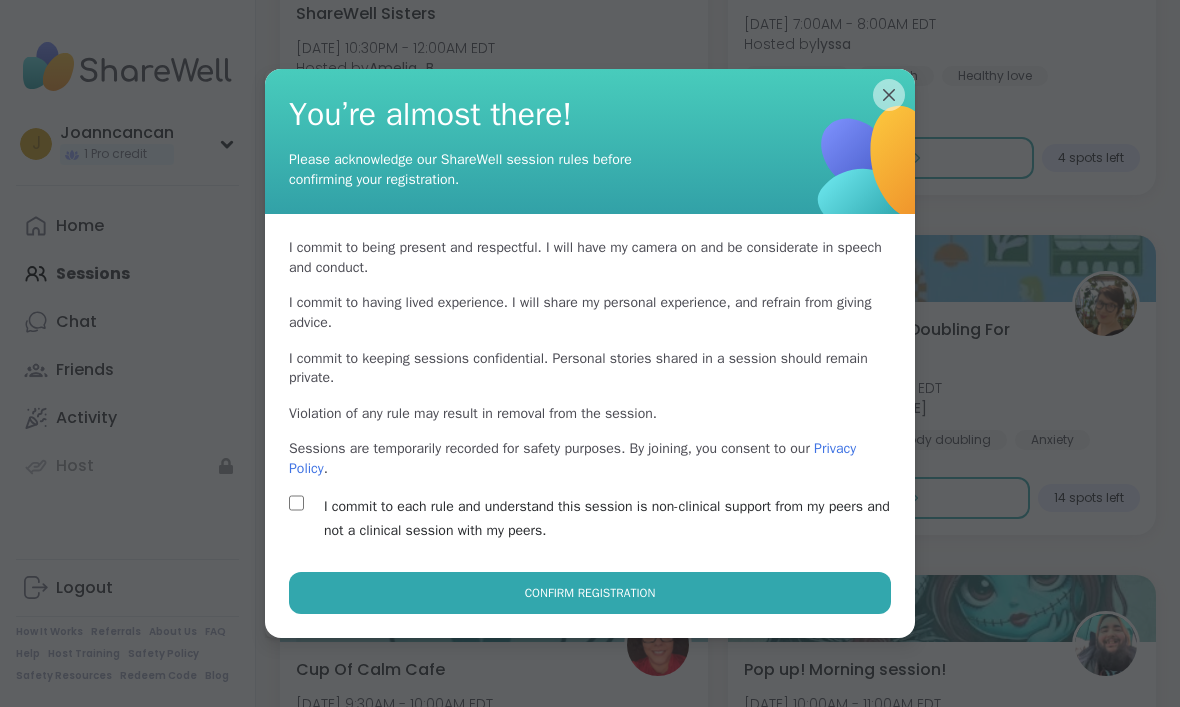click on "Confirm Registration" at bounding box center [590, 593] 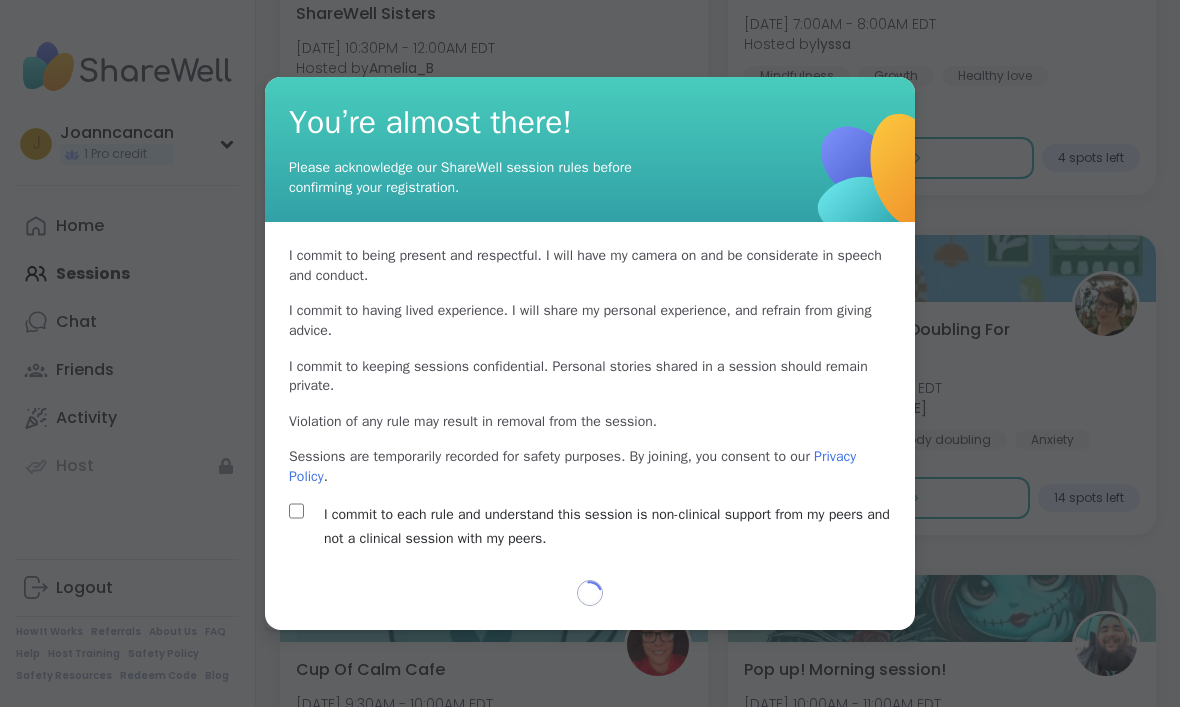 select on "**" 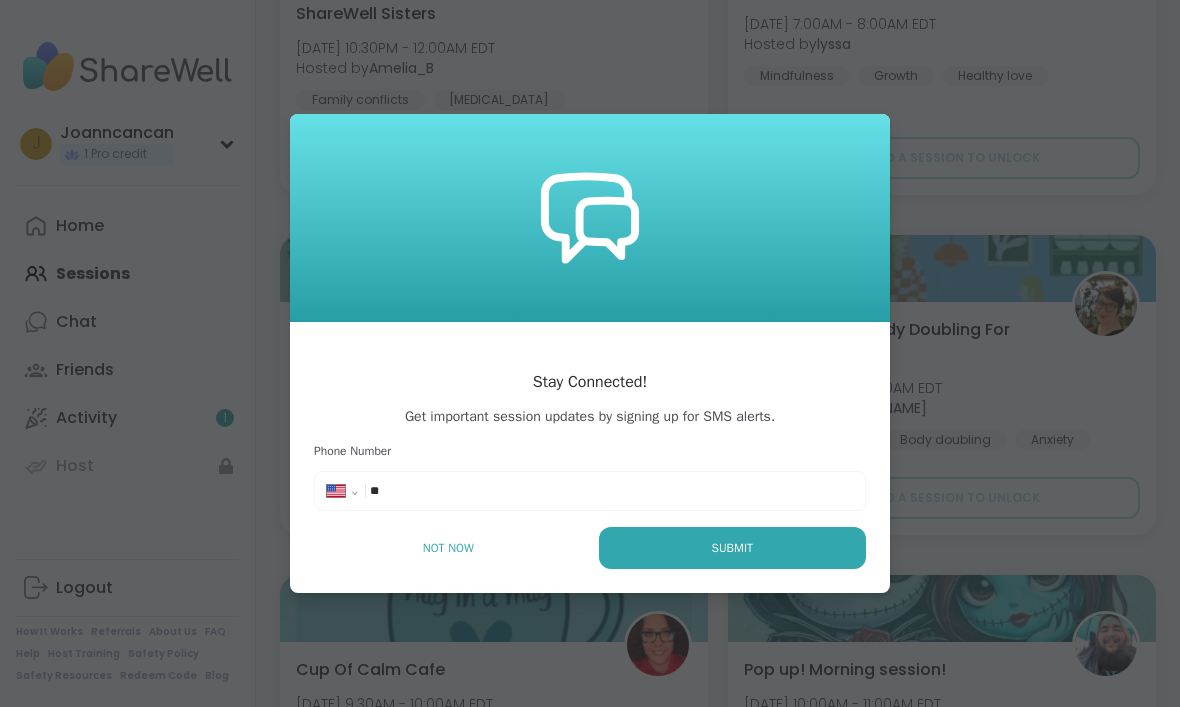 scroll, scrollTop: 0, scrollLeft: 0, axis: both 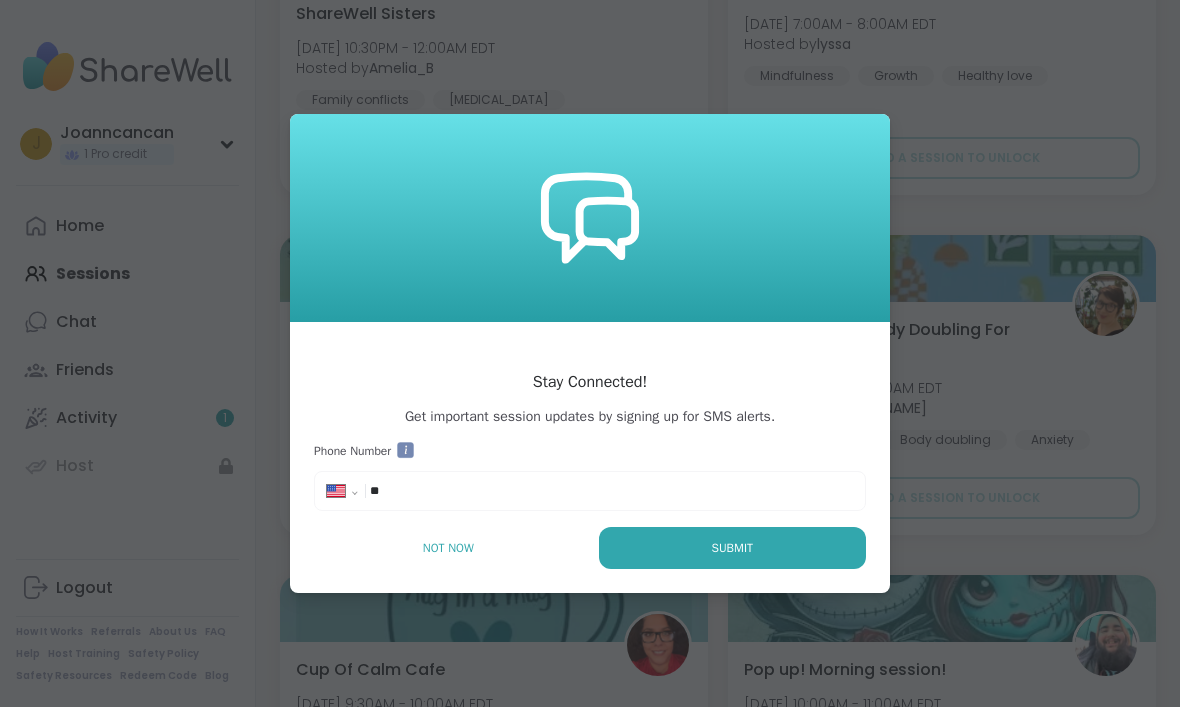 click on "Not Now" at bounding box center (448, 548) 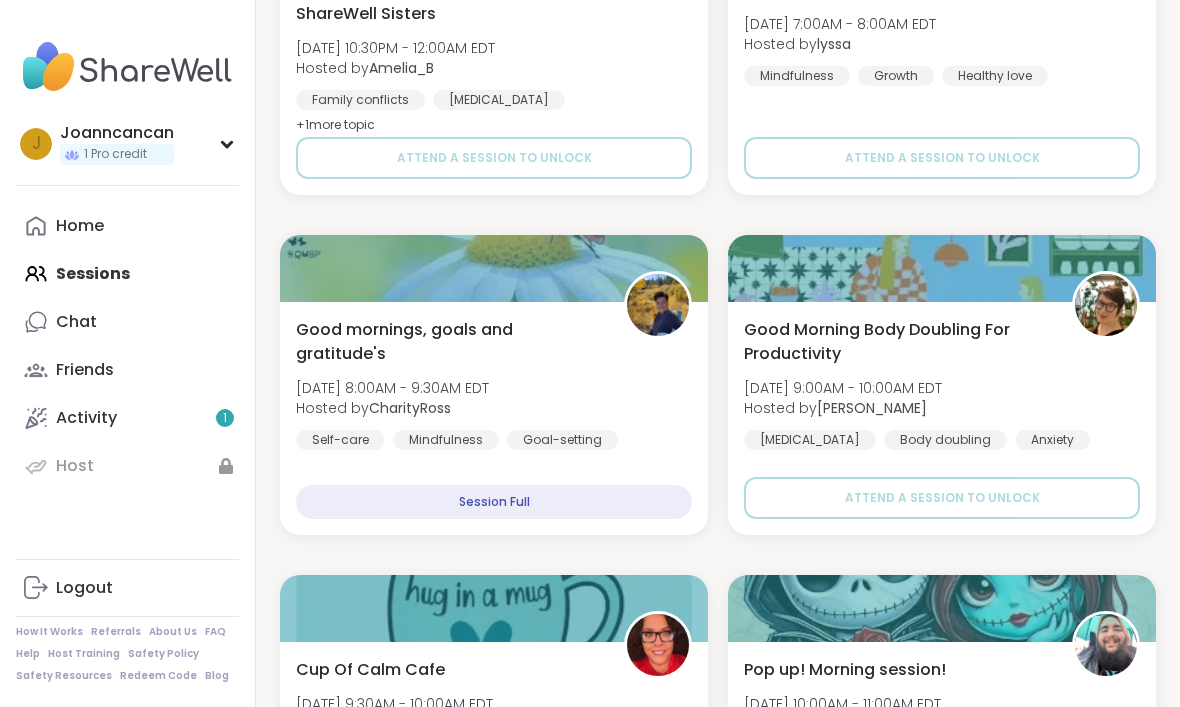 click on "Session Full" at bounding box center [494, 502] 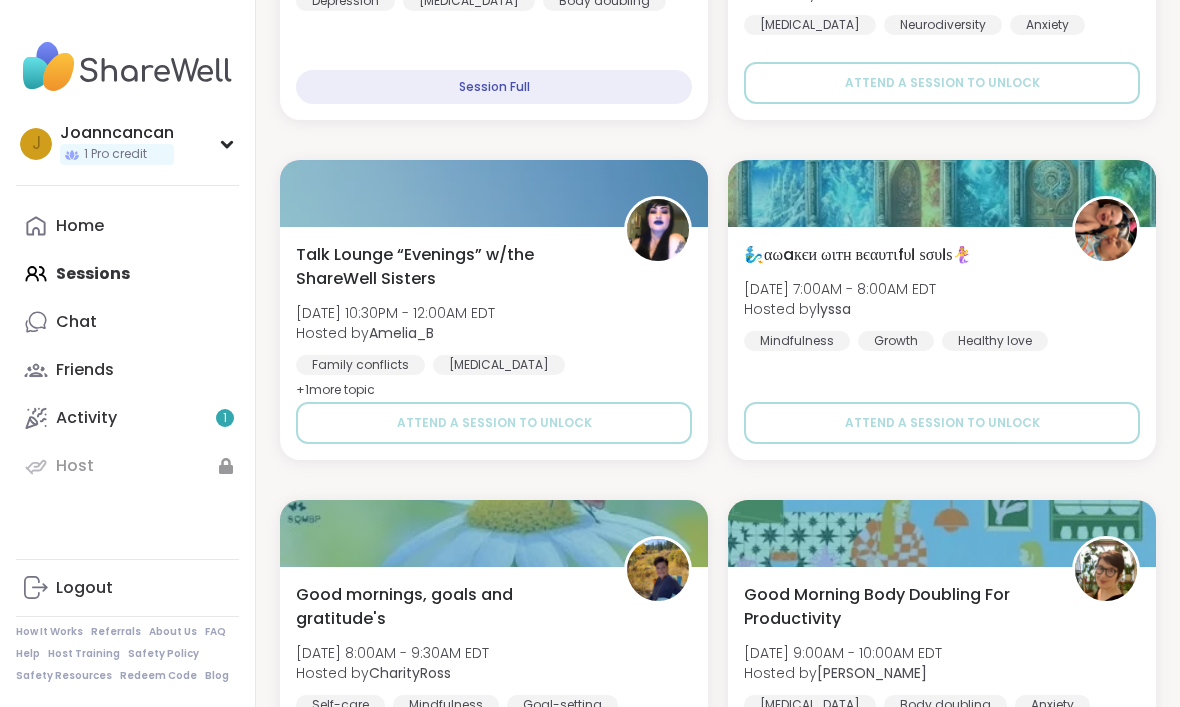 scroll, scrollTop: 1612, scrollLeft: 0, axis: vertical 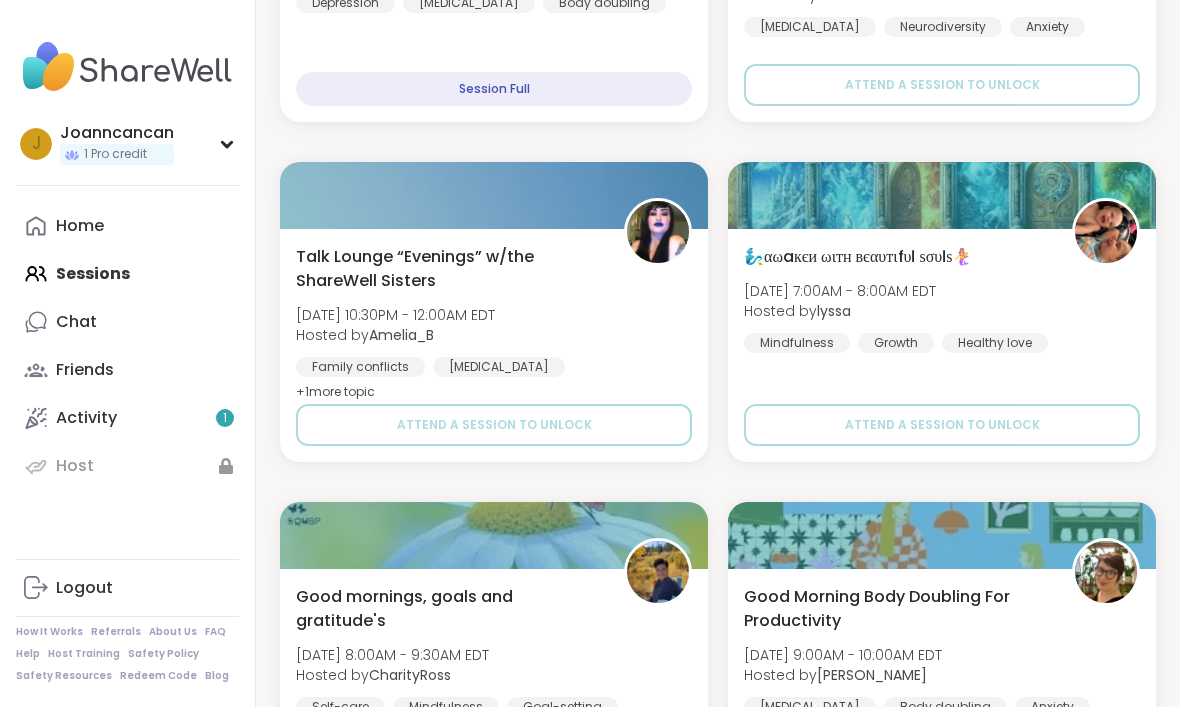click on "1 Pro credit" at bounding box center [115, 154] 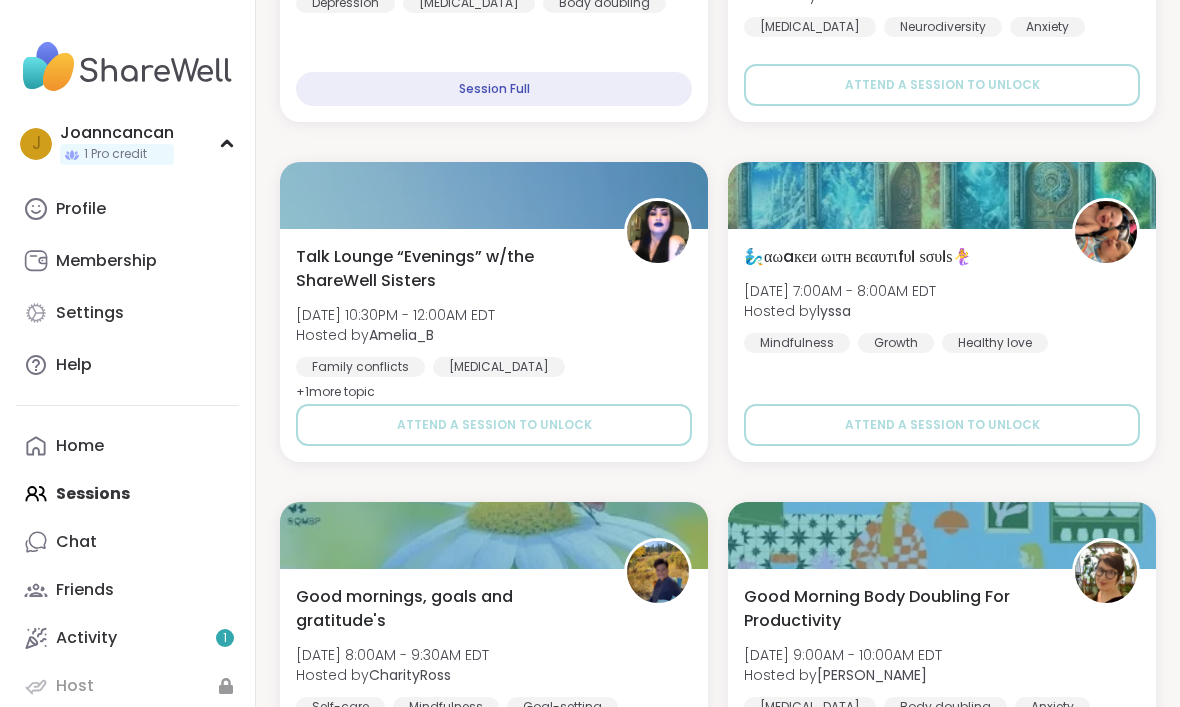 click on "1 Pro credit" at bounding box center [115, 154] 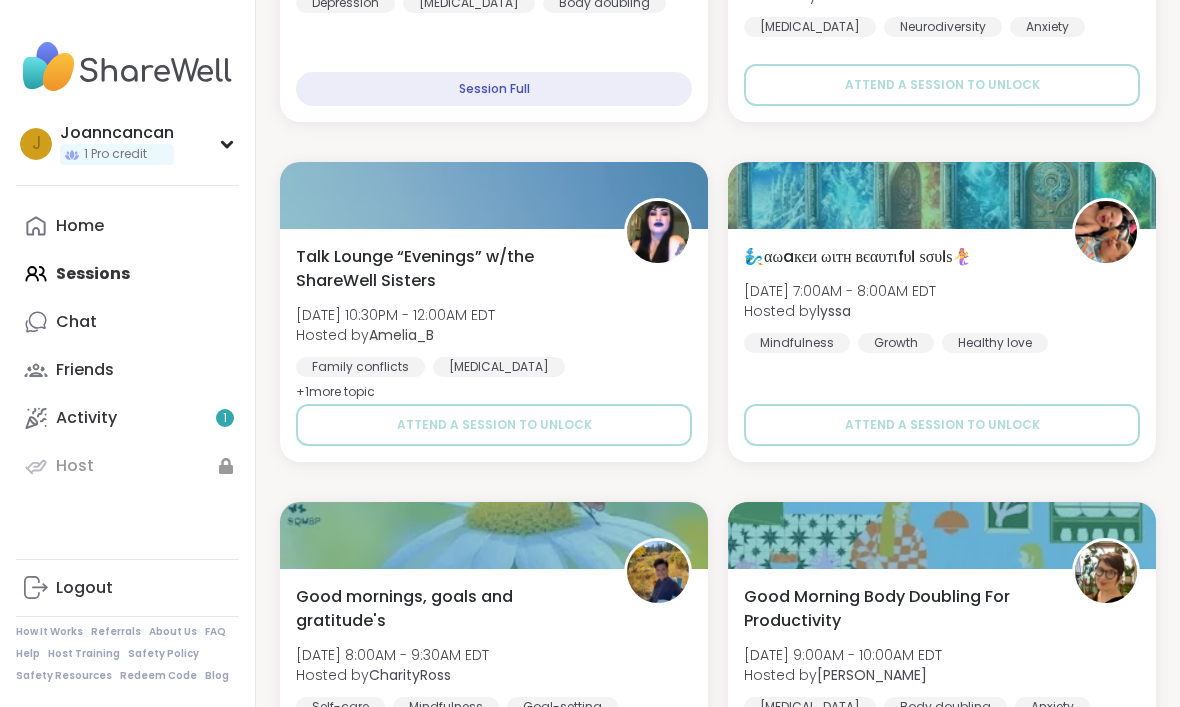 click on "1 Pro credit" at bounding box center (117, 154) 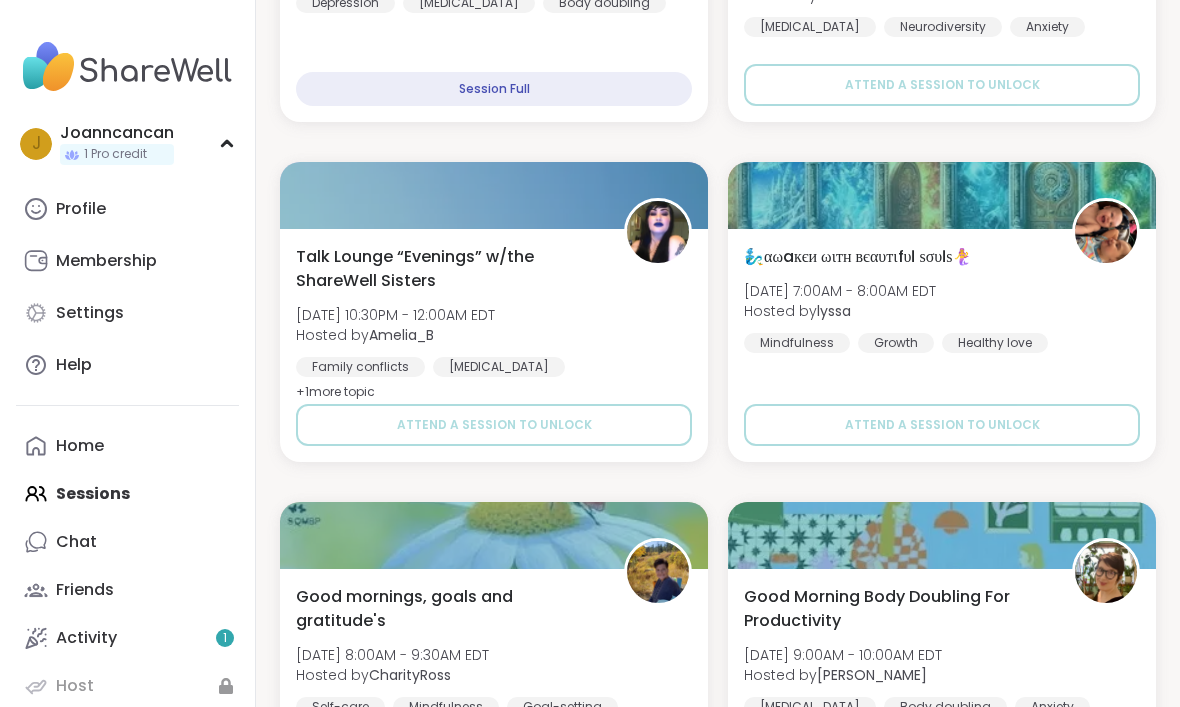 click on "Membership" at bounding box center (106, 261) 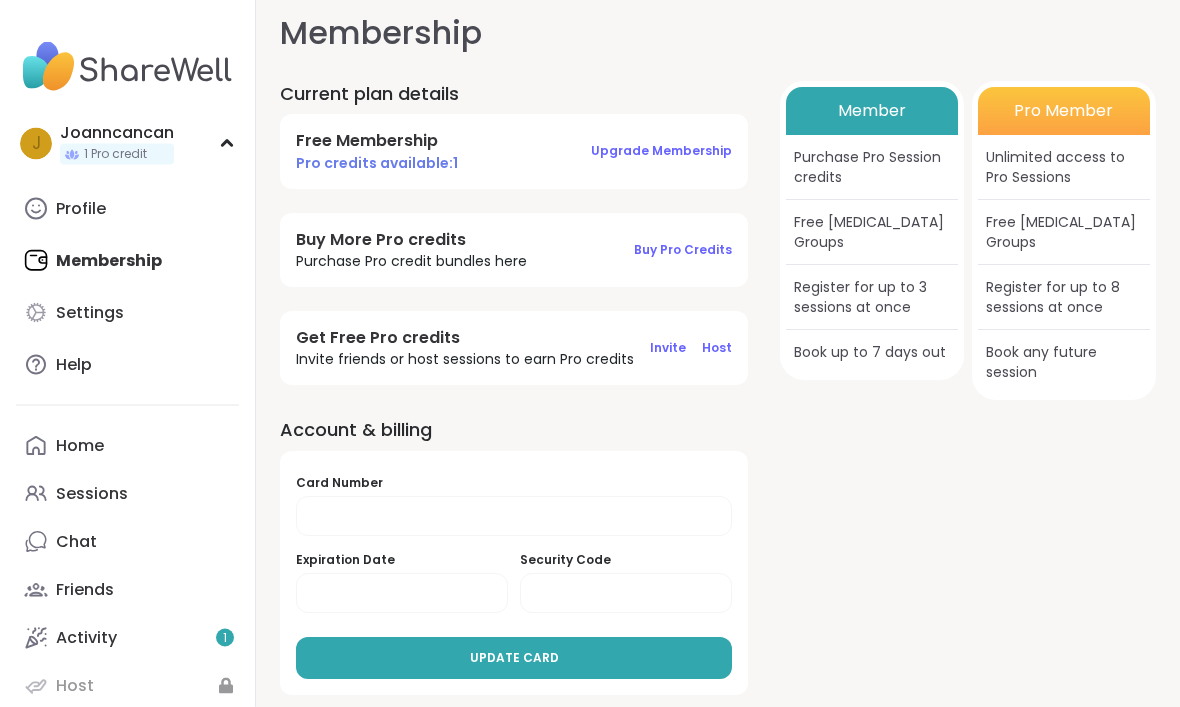 scroll, scrollTop: 20, scrollLeft: 0, axis: vertical 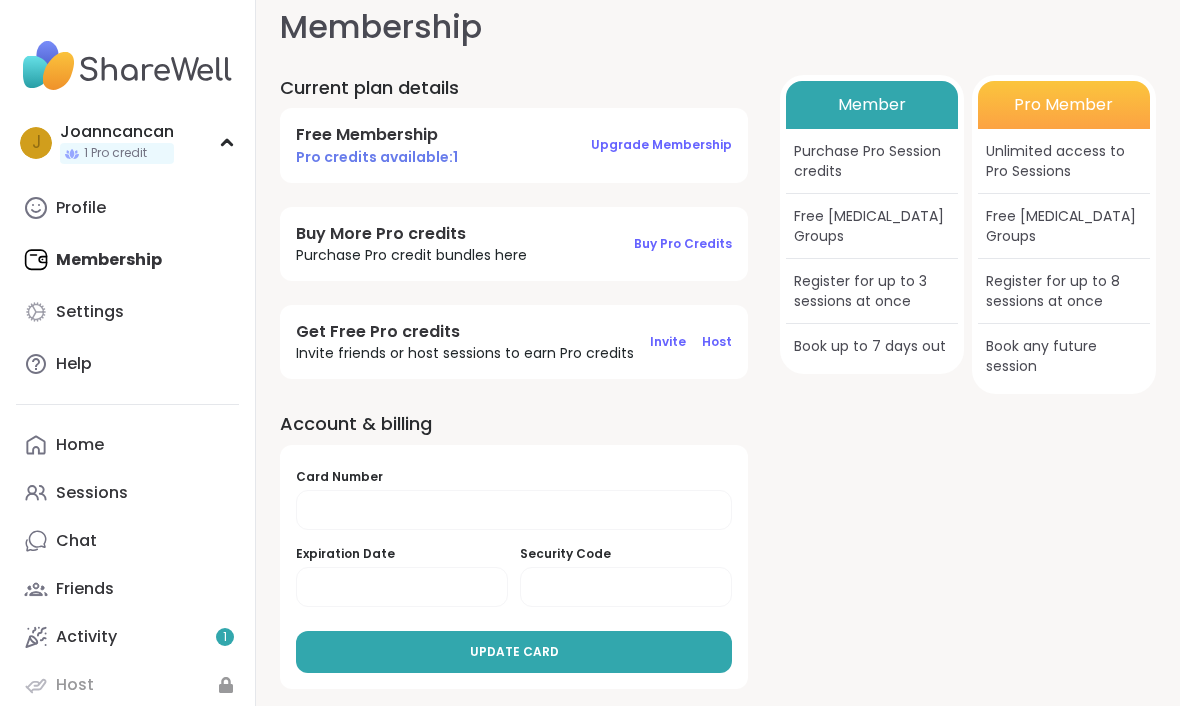 click on "Upgrade Membership" at bounding box center (661, 146) 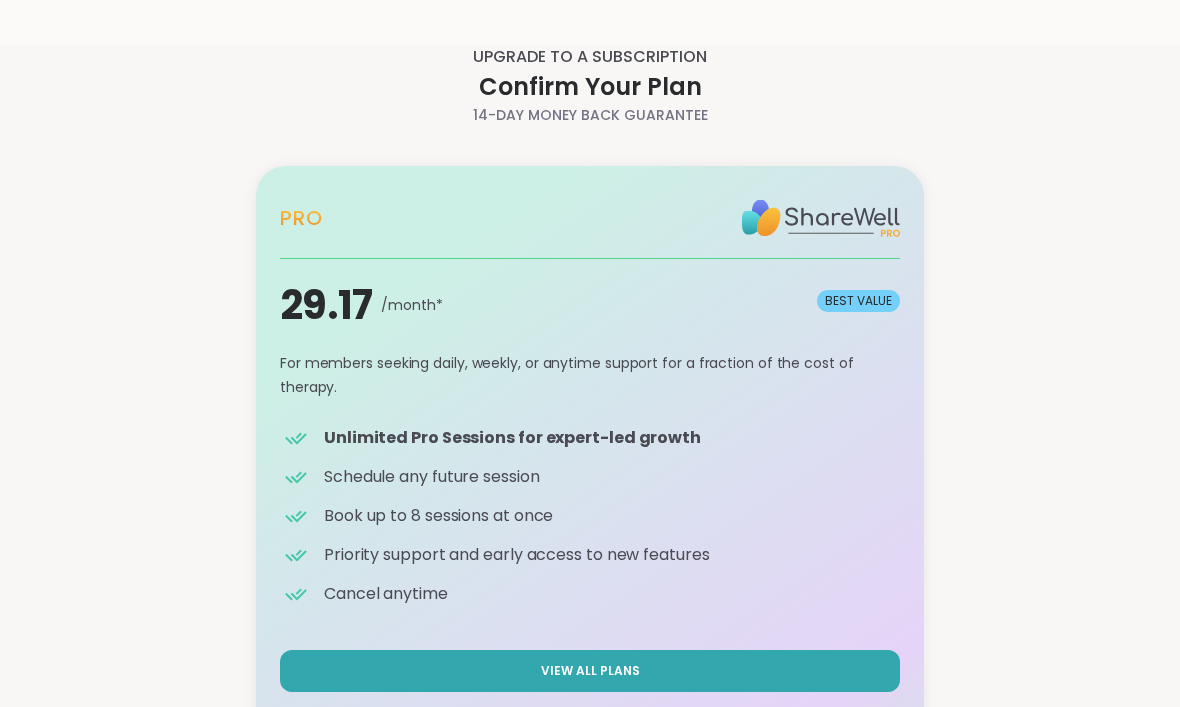 scroll, scrollTop: 0, scrollLeft: 0, axis: both 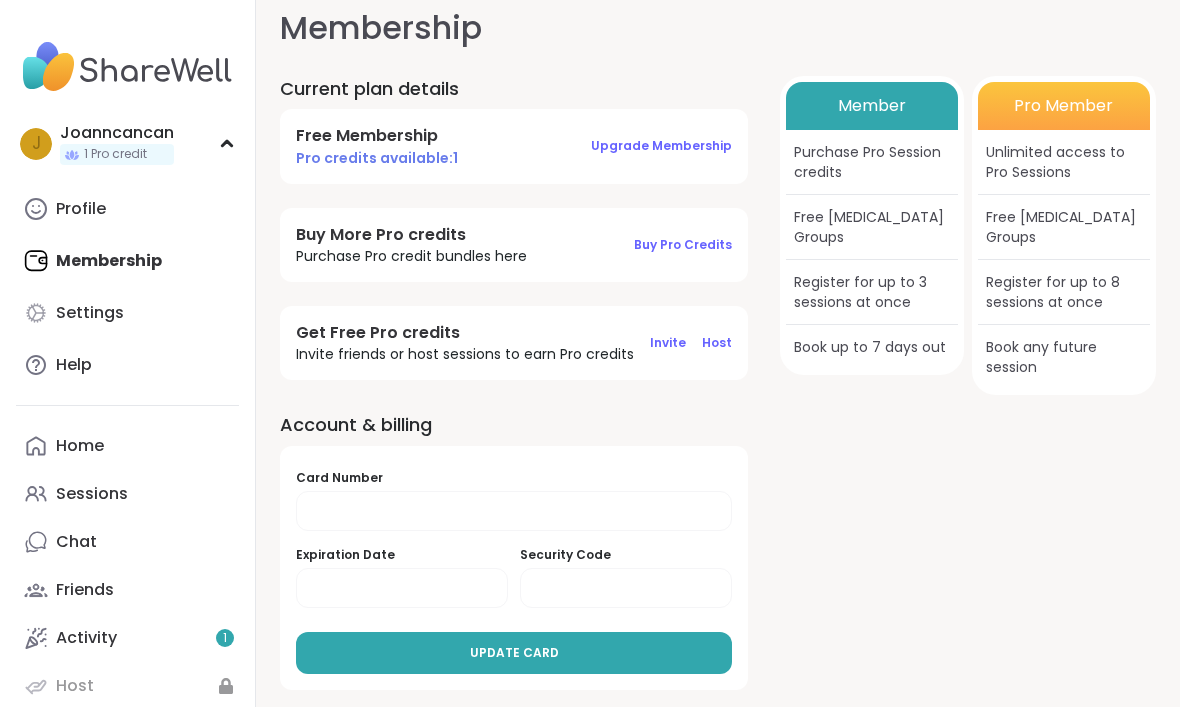 click on "Profile Membership Settings Help" at bounding box center (127, 287) 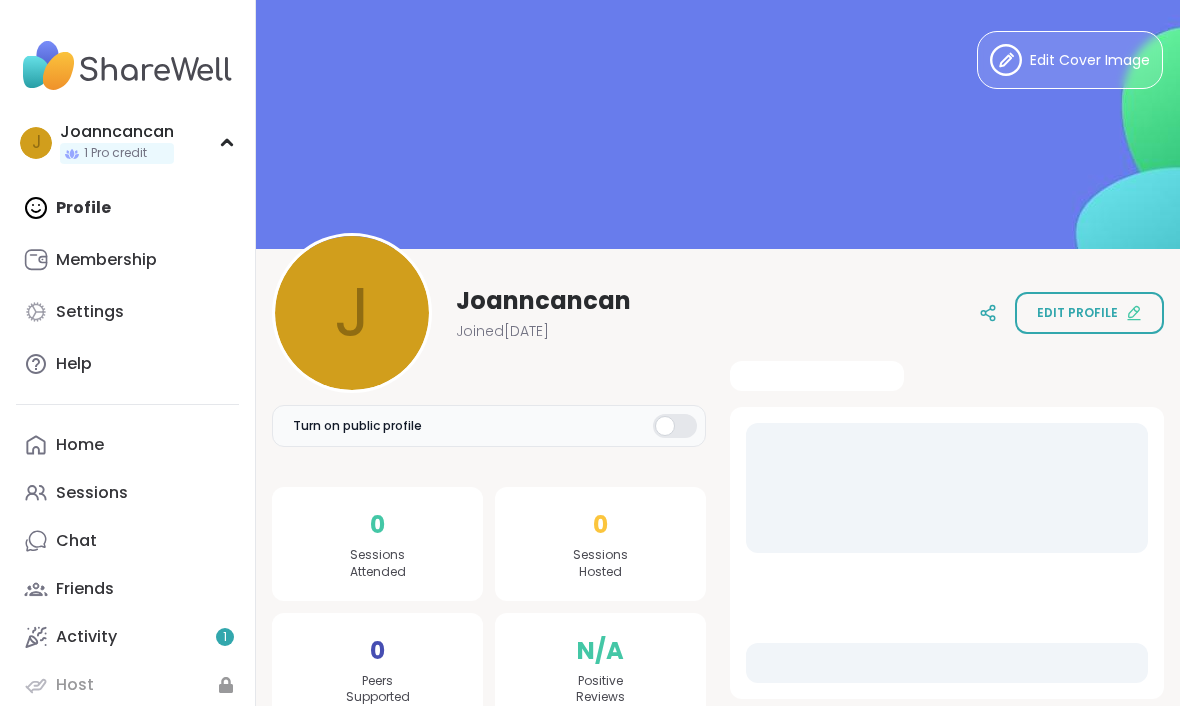 scroll, scrollTop: 1, scrollLeft: 0, axis: vertical 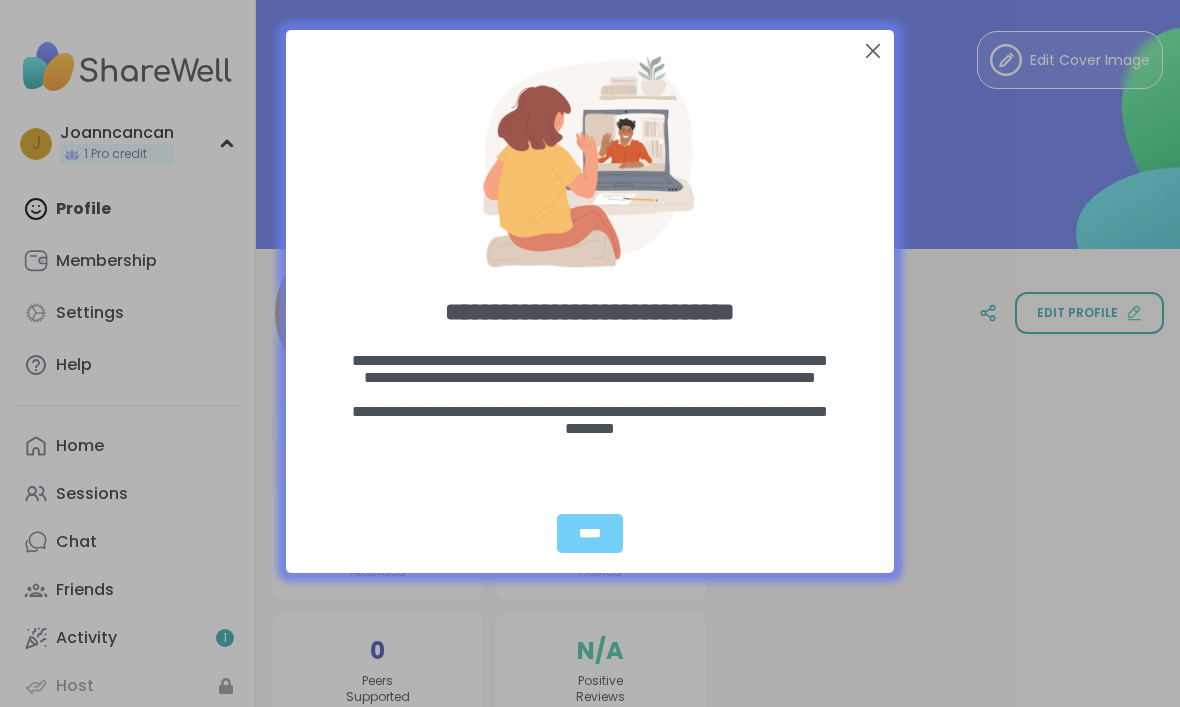 click on "****" at bounding box center (590, 533) 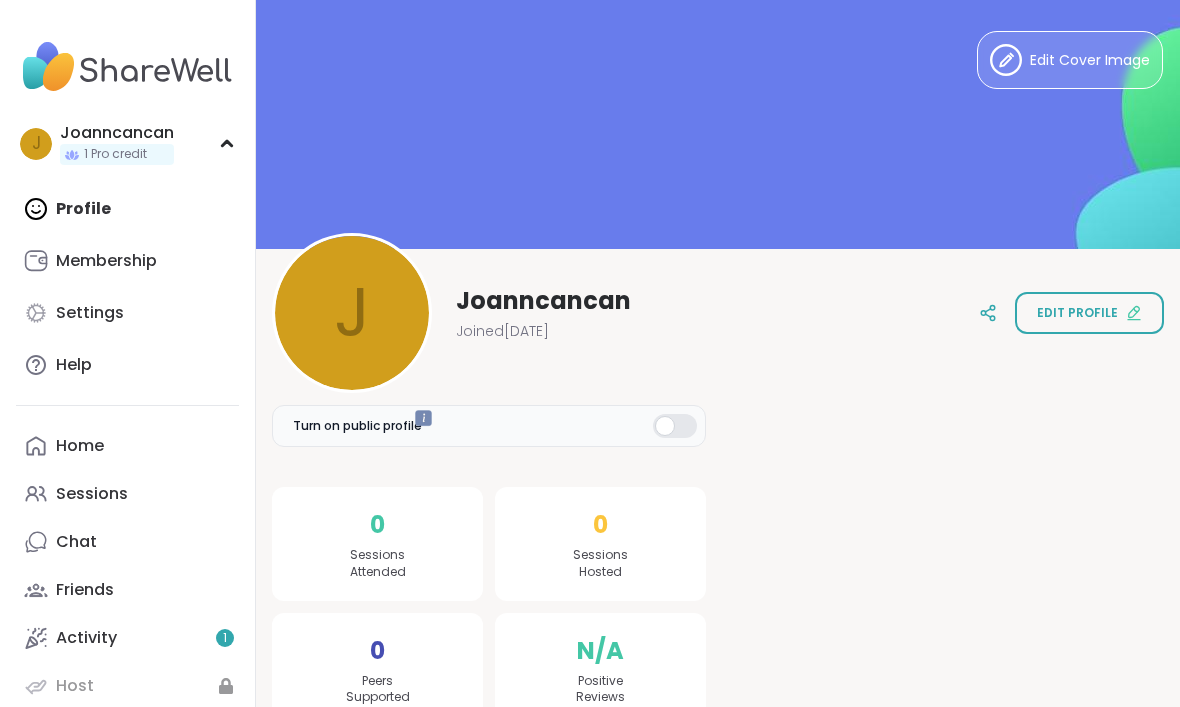 scroll, scrollTop: 0, scrollLeft: 0, axis: both 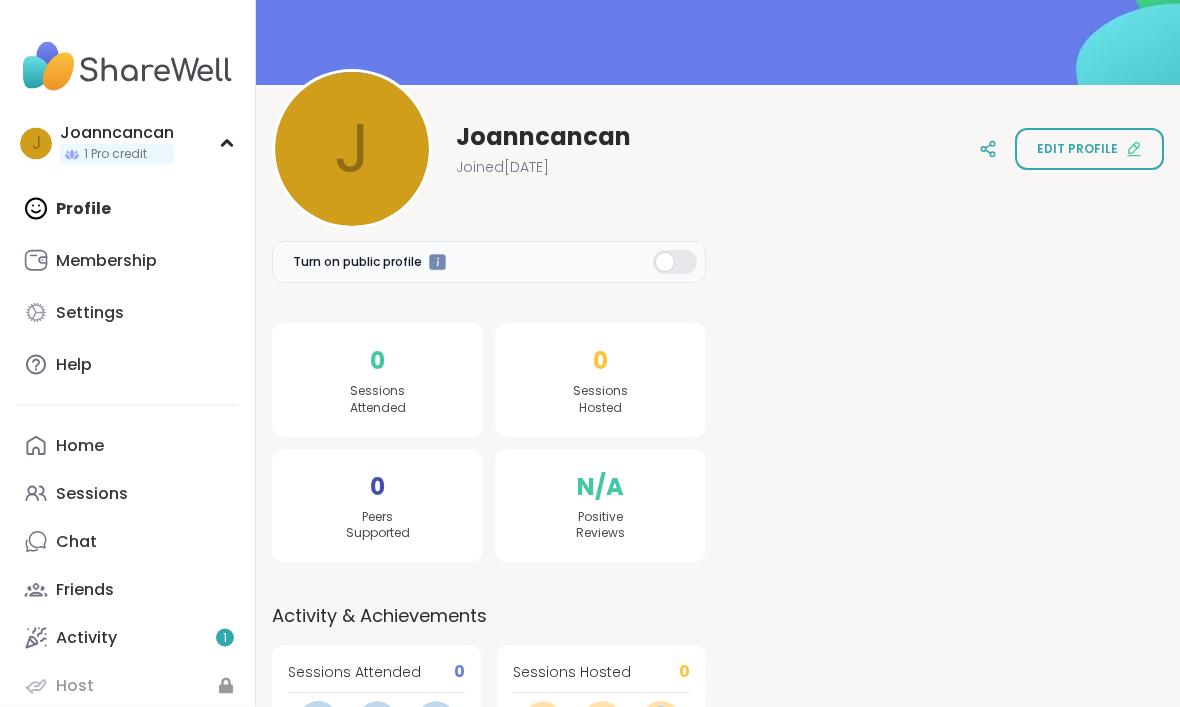 click on "Chat" at bounding box center [127, 542] 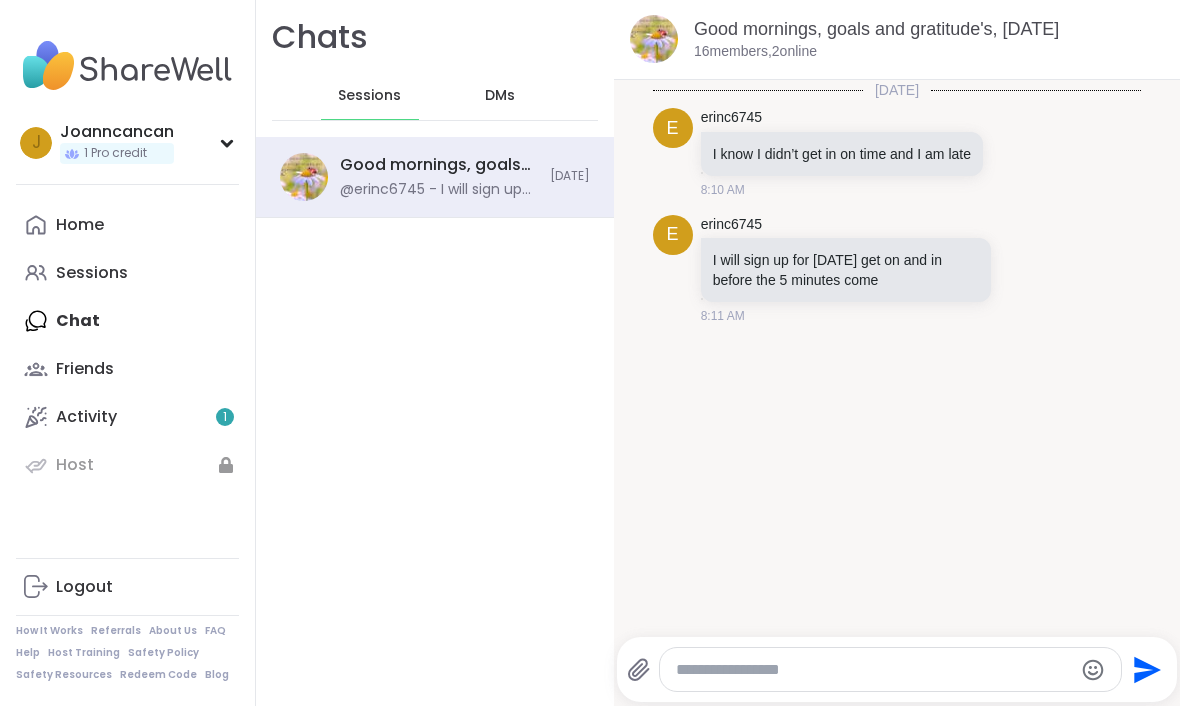 scroll, scrollTop: 0, scrollLeft: 0, axis: both 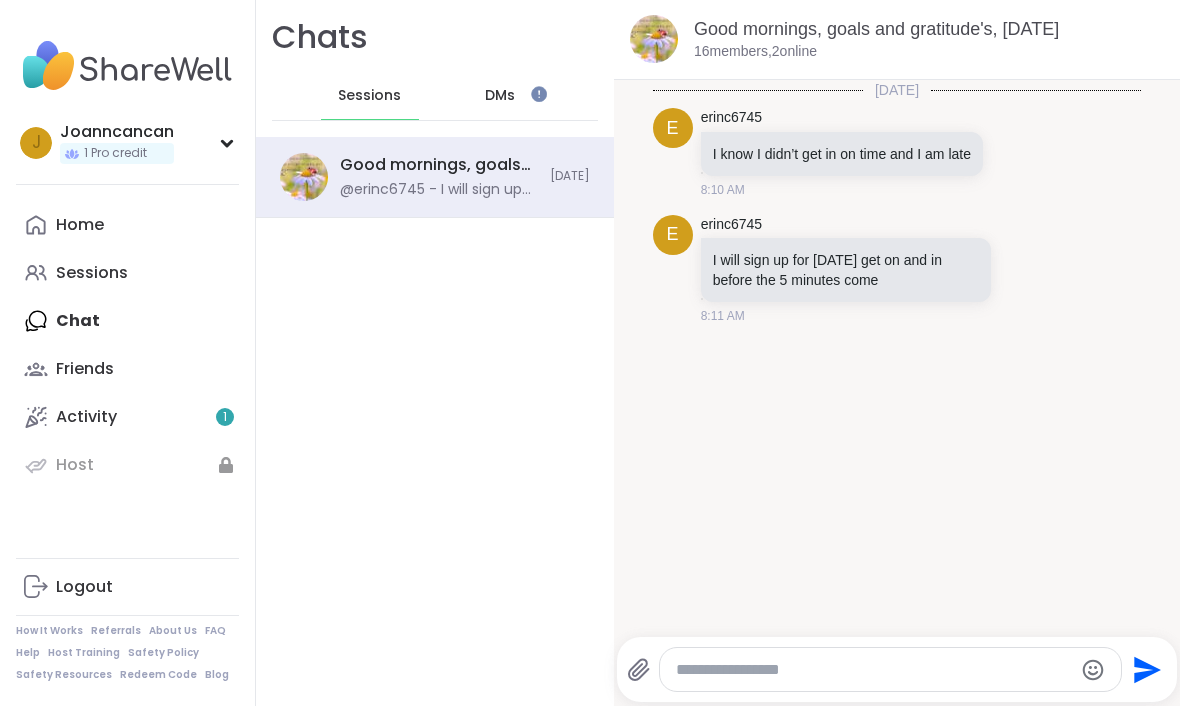 click on "Home" at bounding box center [127, 226] 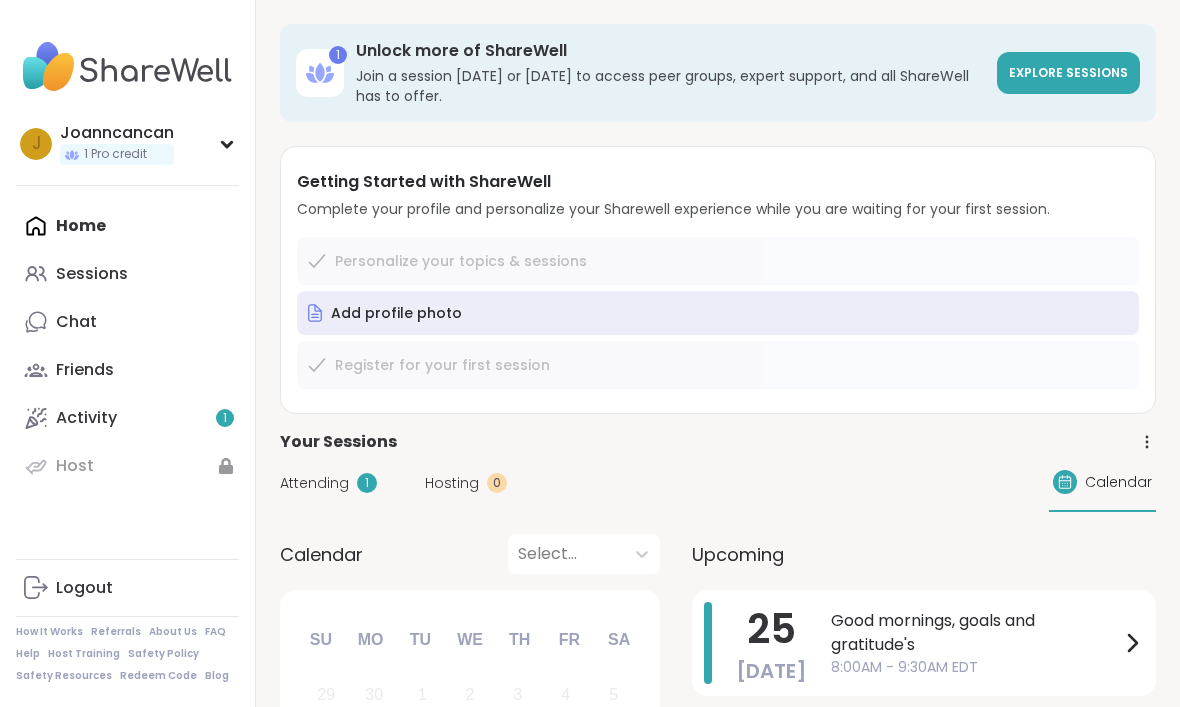 click on "Explore sessions" at bounding box center (1068, 73) 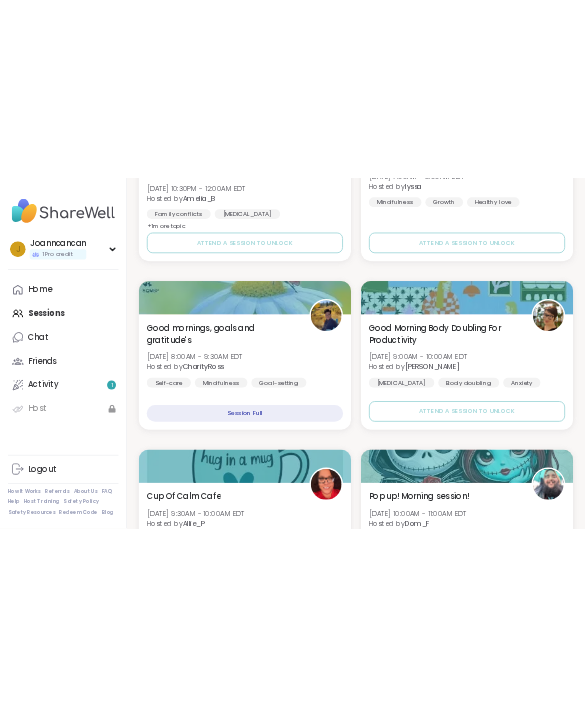 scroll, scrollTop: 3197, scrollLeft: 0, axis: vertical 